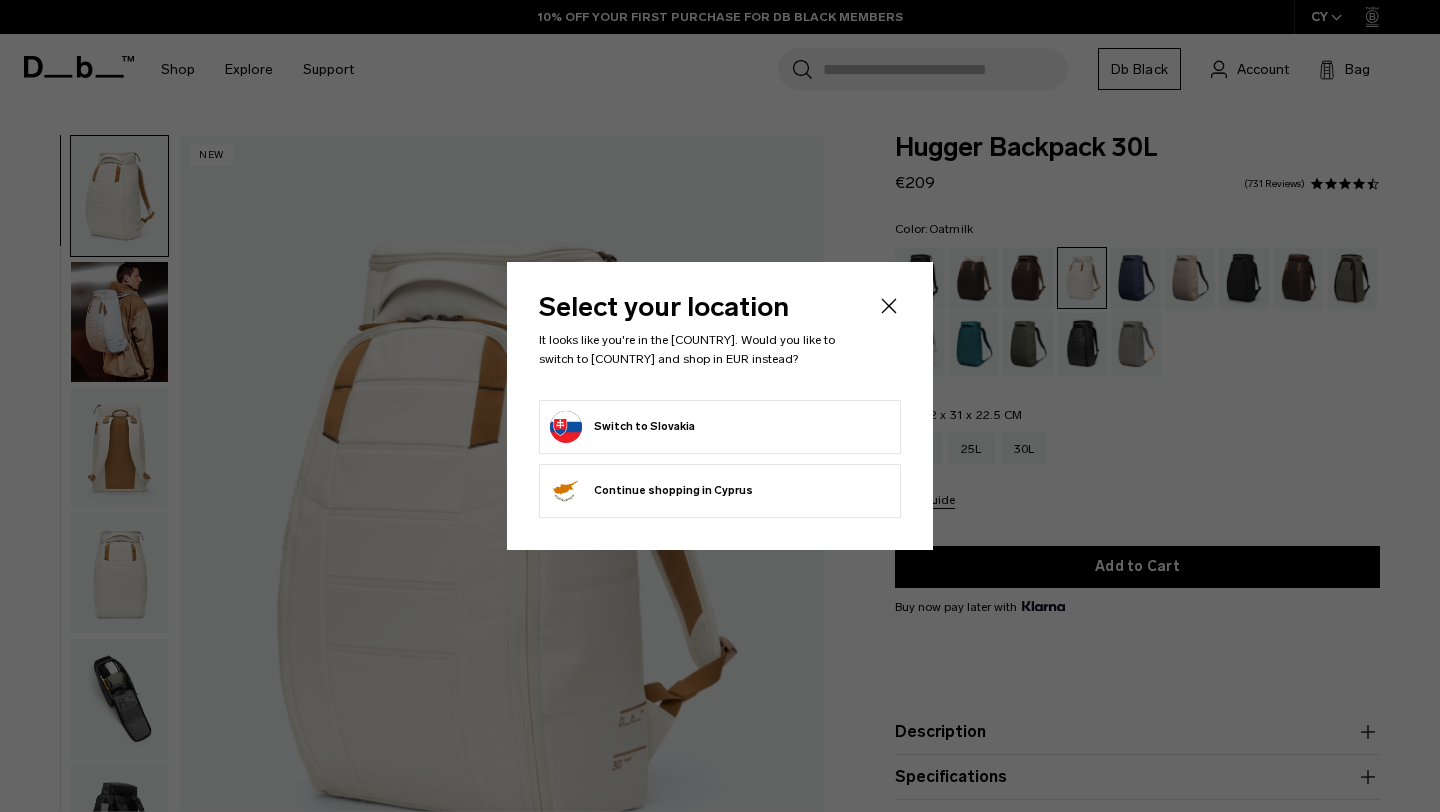scroll, scrollTop: 0, scrollLeft: 0, axis: both 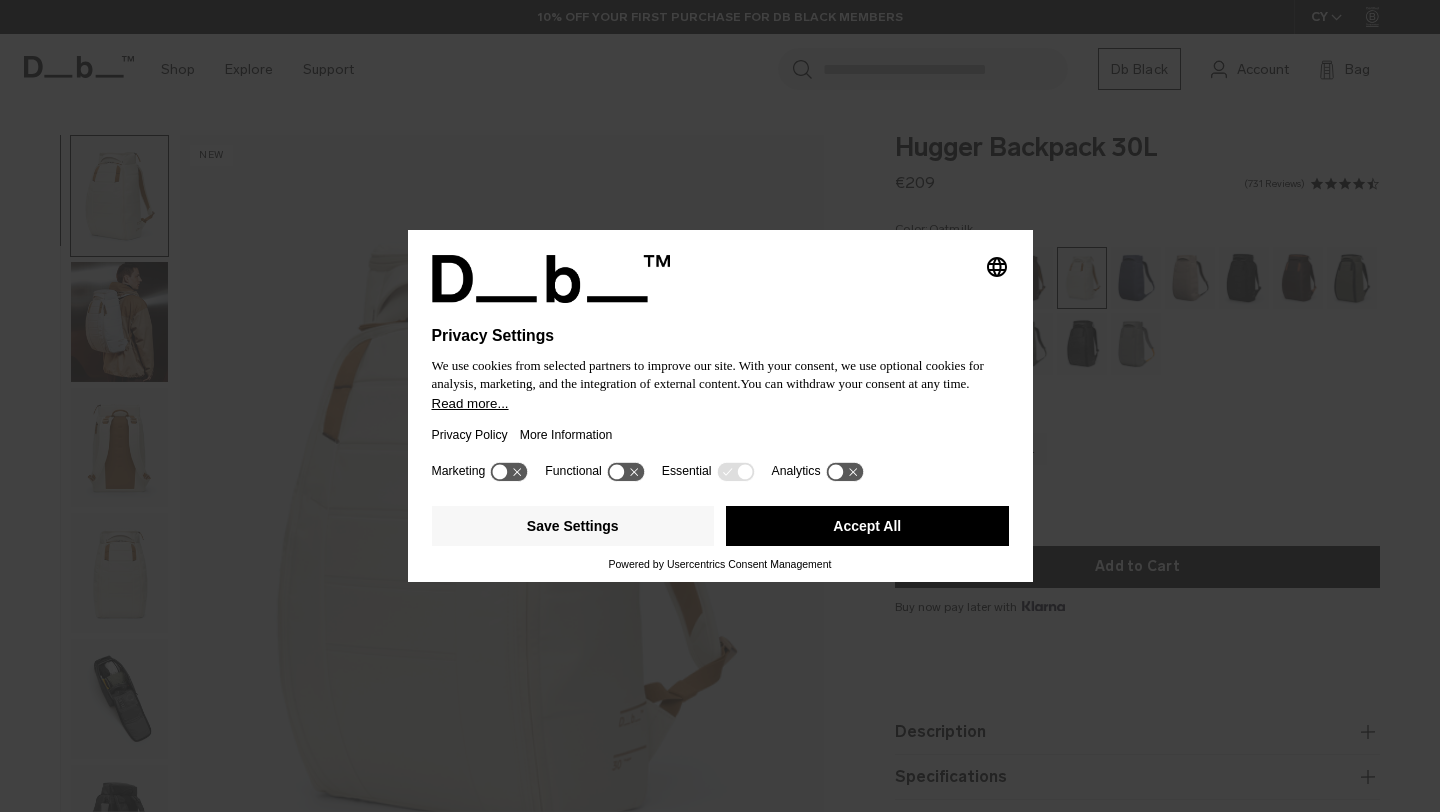 click on "More Information" at bounding box center (572, 435) 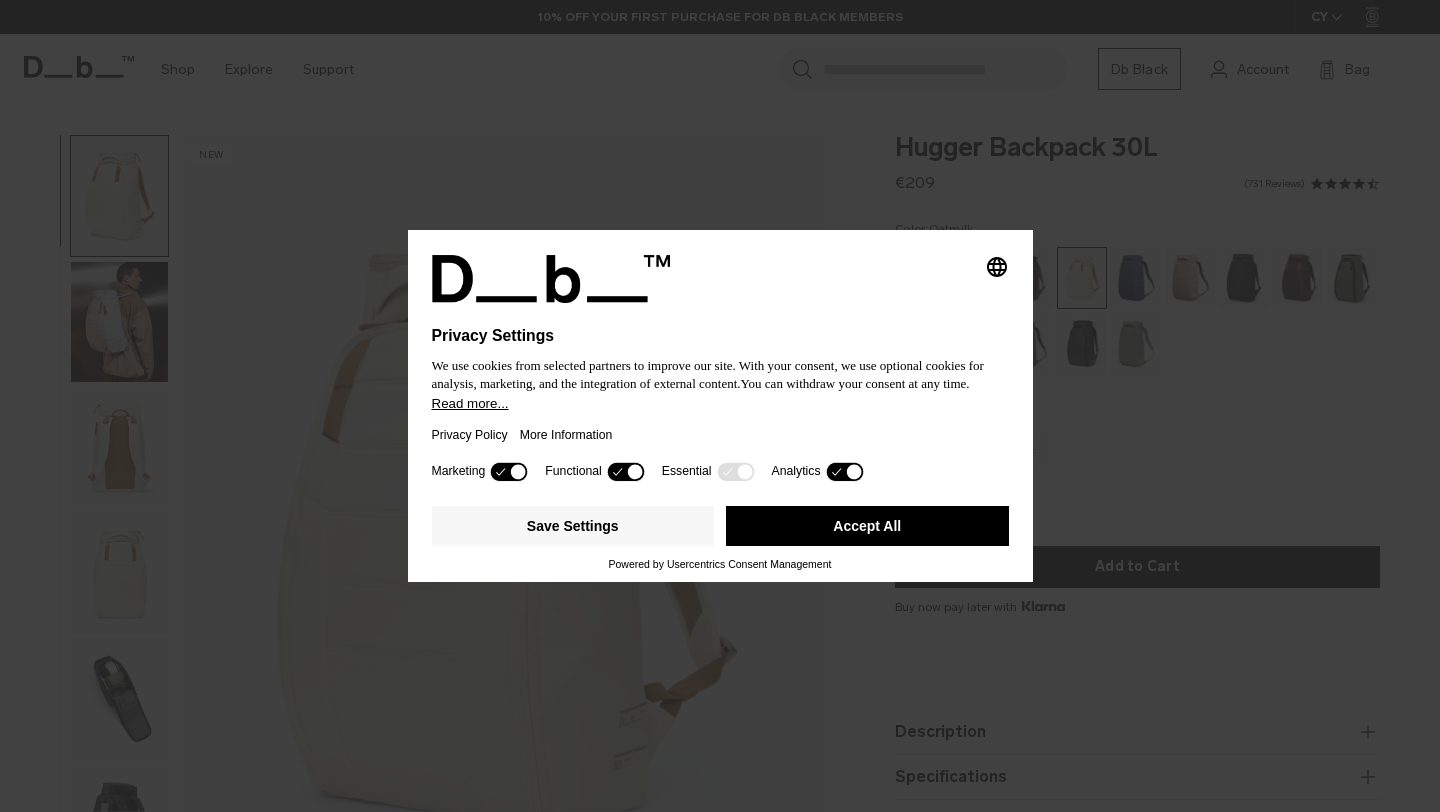 scroll, scrollTop: 0, scrollLeft: 0, axis: both 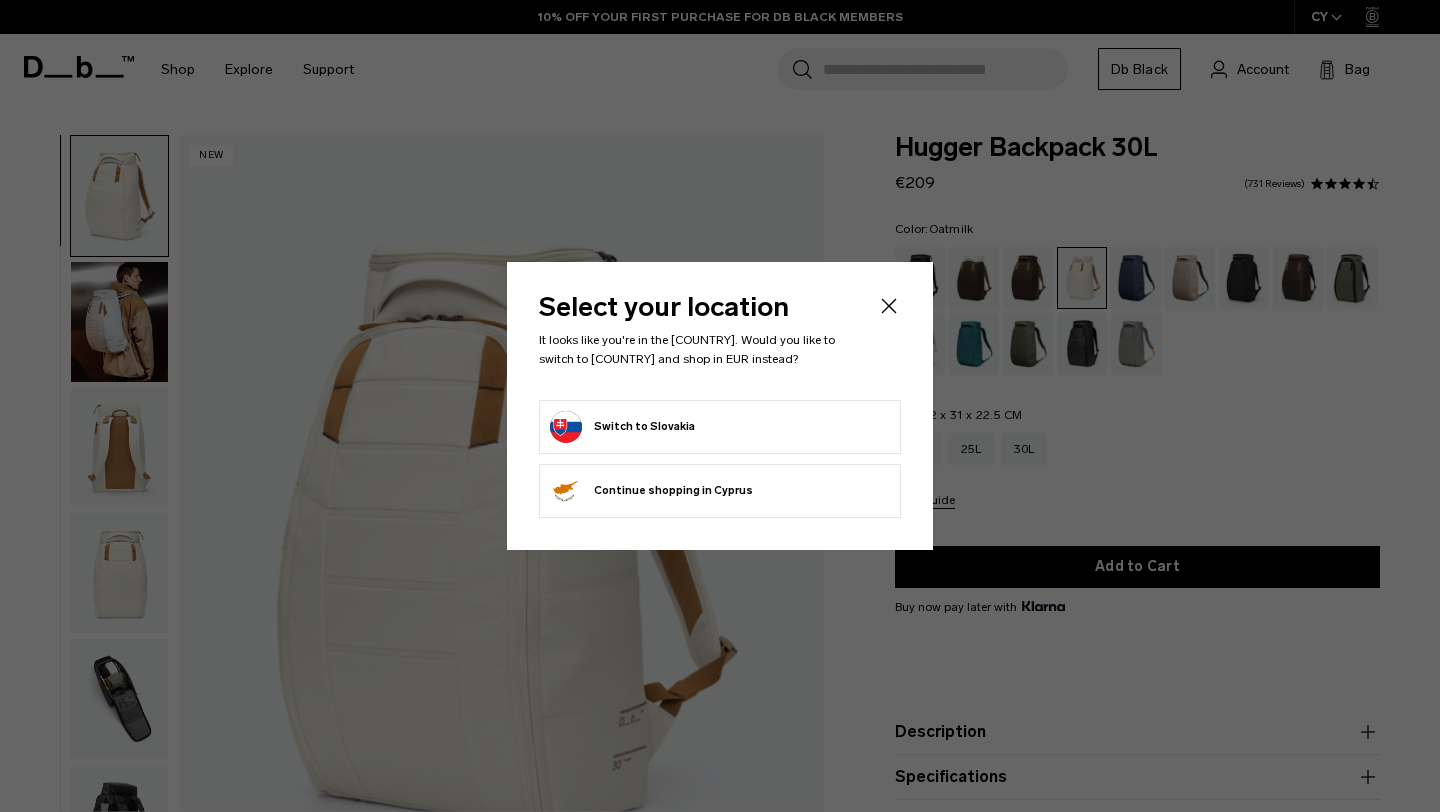 click on "Switch to Slovakia" at bounding box center (622, 427) 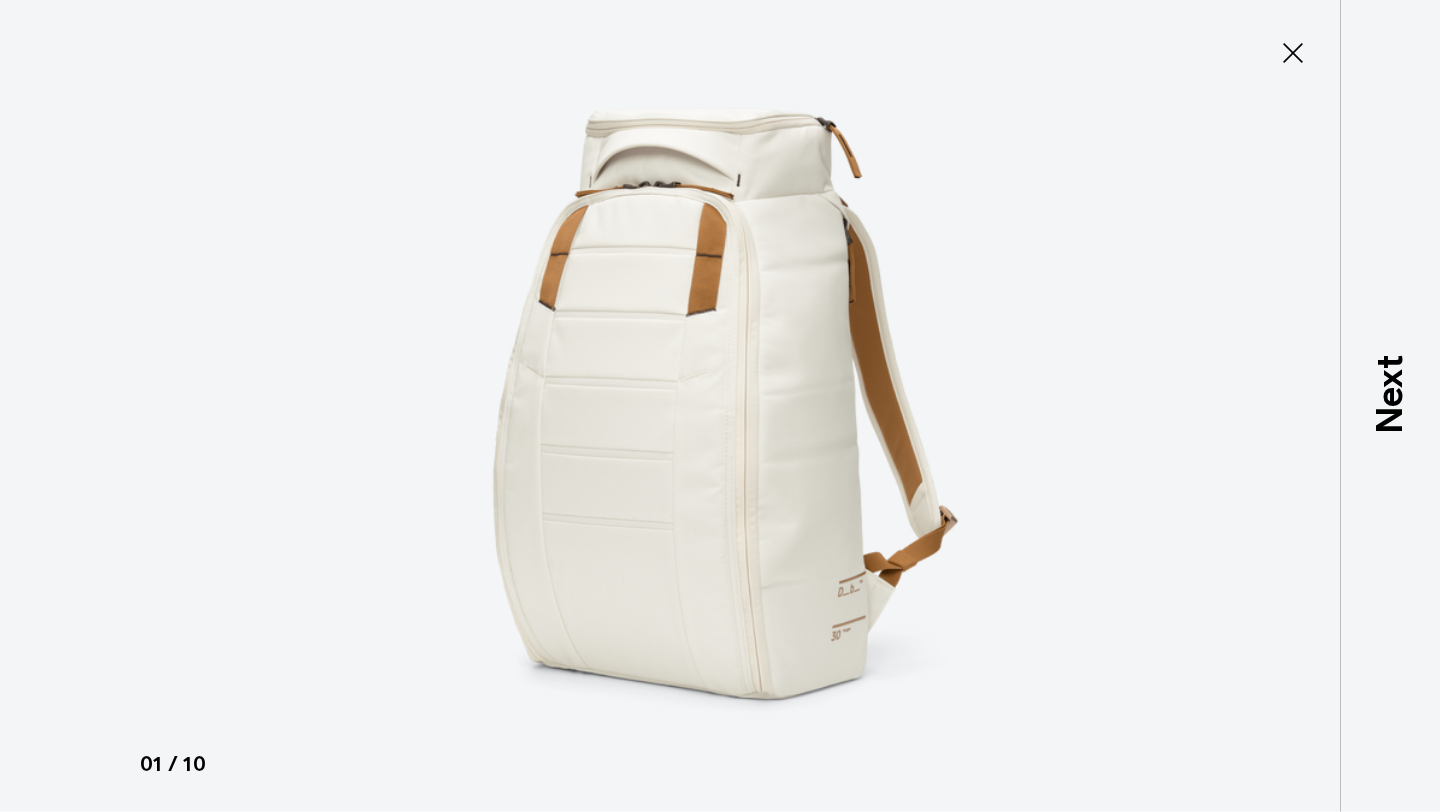 scroll, scrollTop: 0, scrollLeft: 0, axis: both 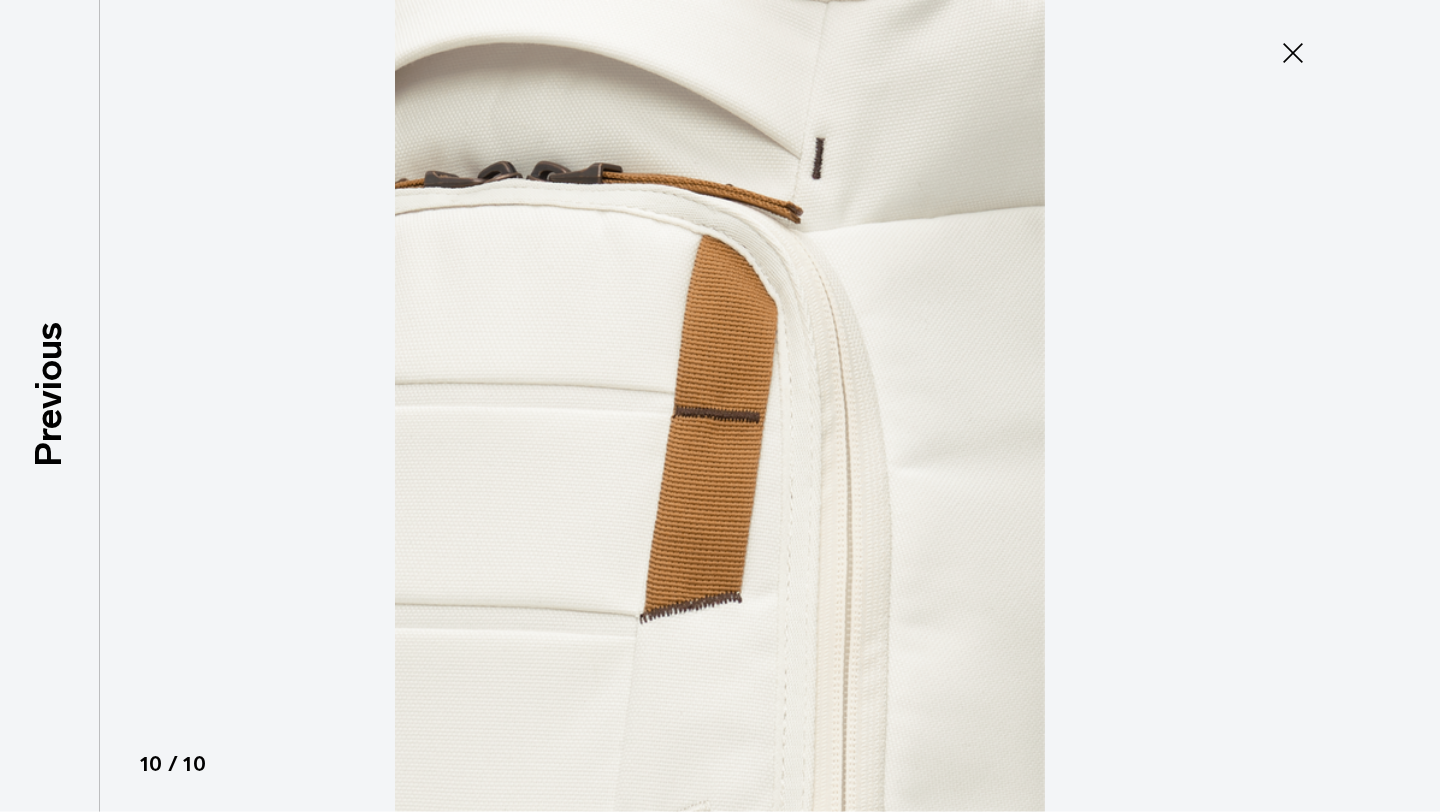 click 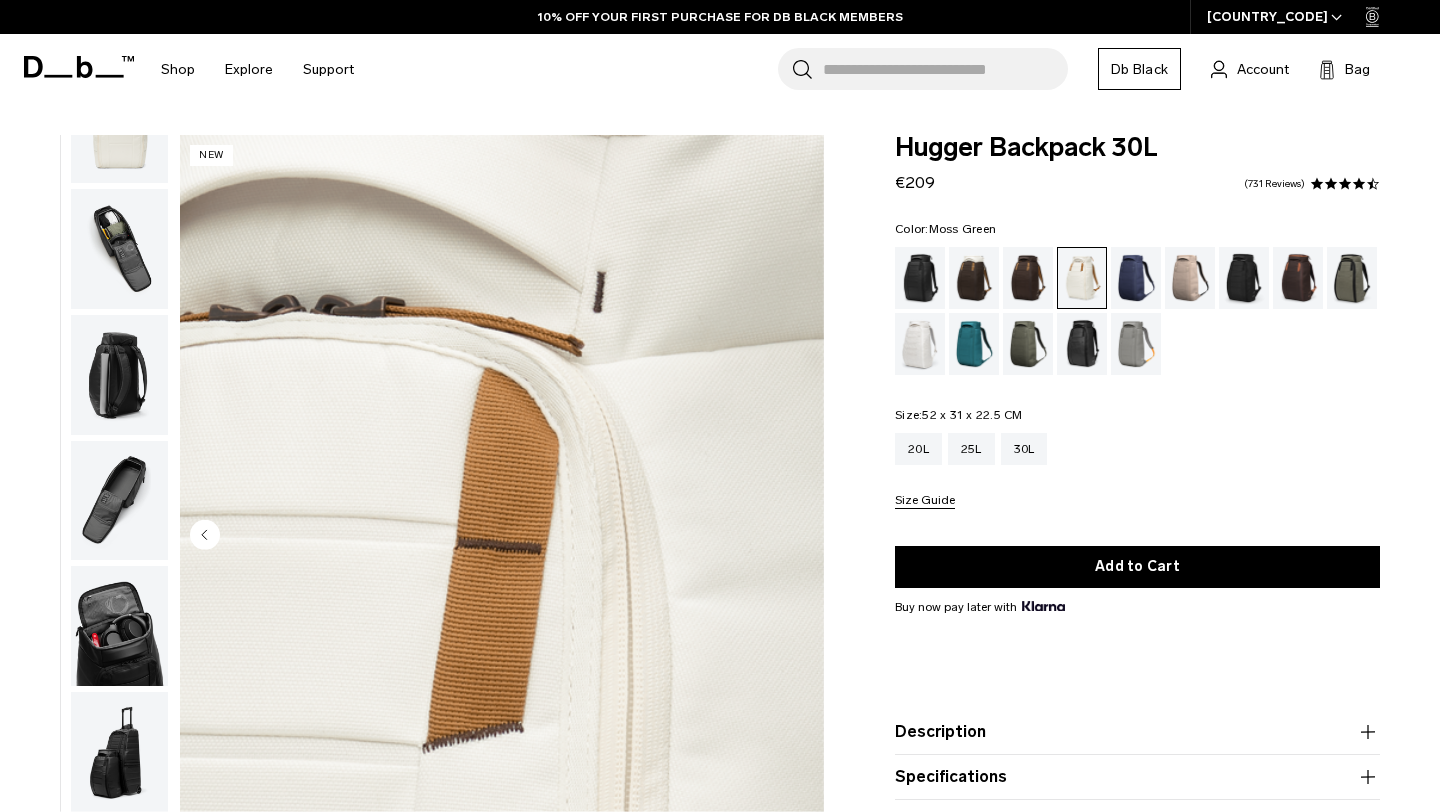 click at bounding box center [1028, 344] 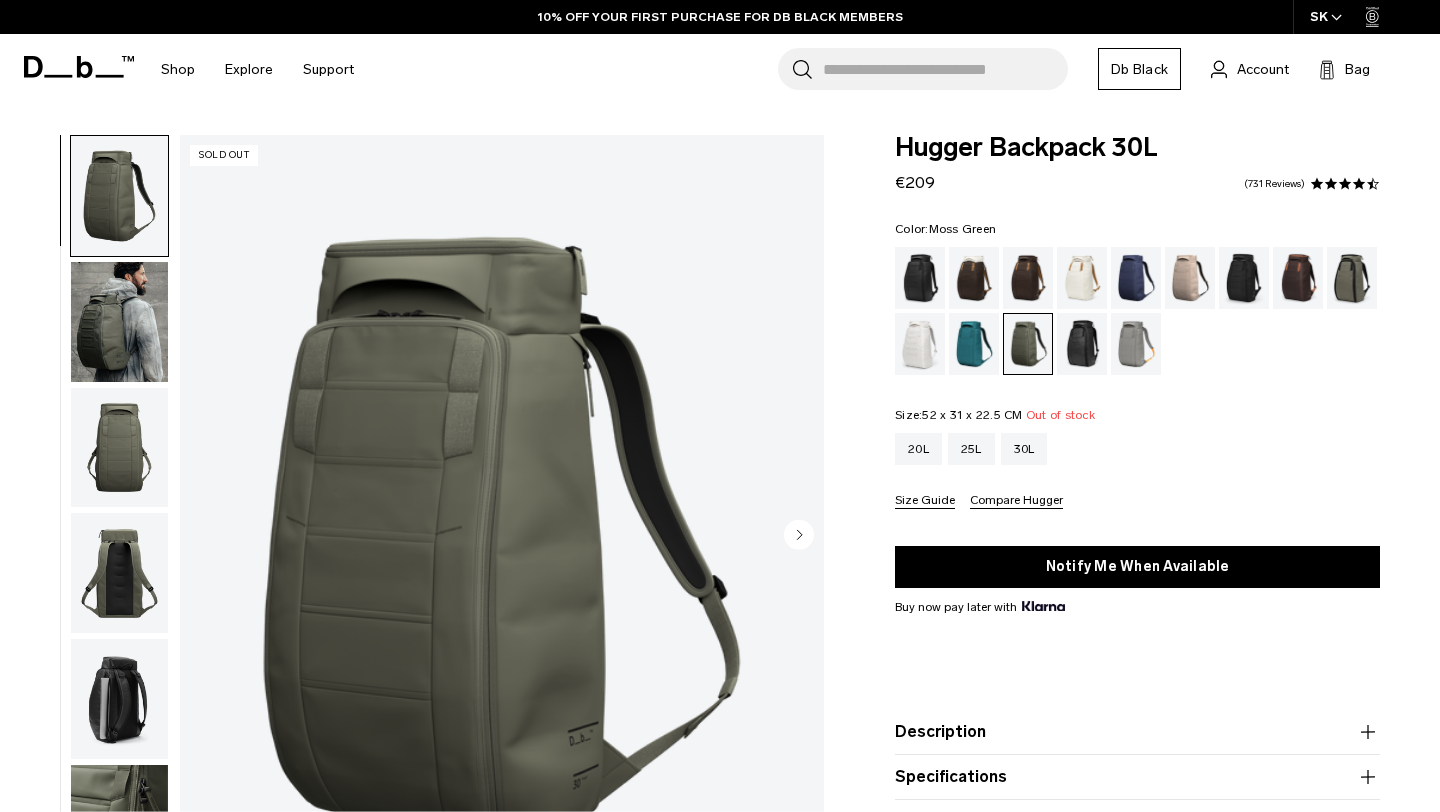 scroll, scrollTop: 0, scrollLeft: 0, axis: both 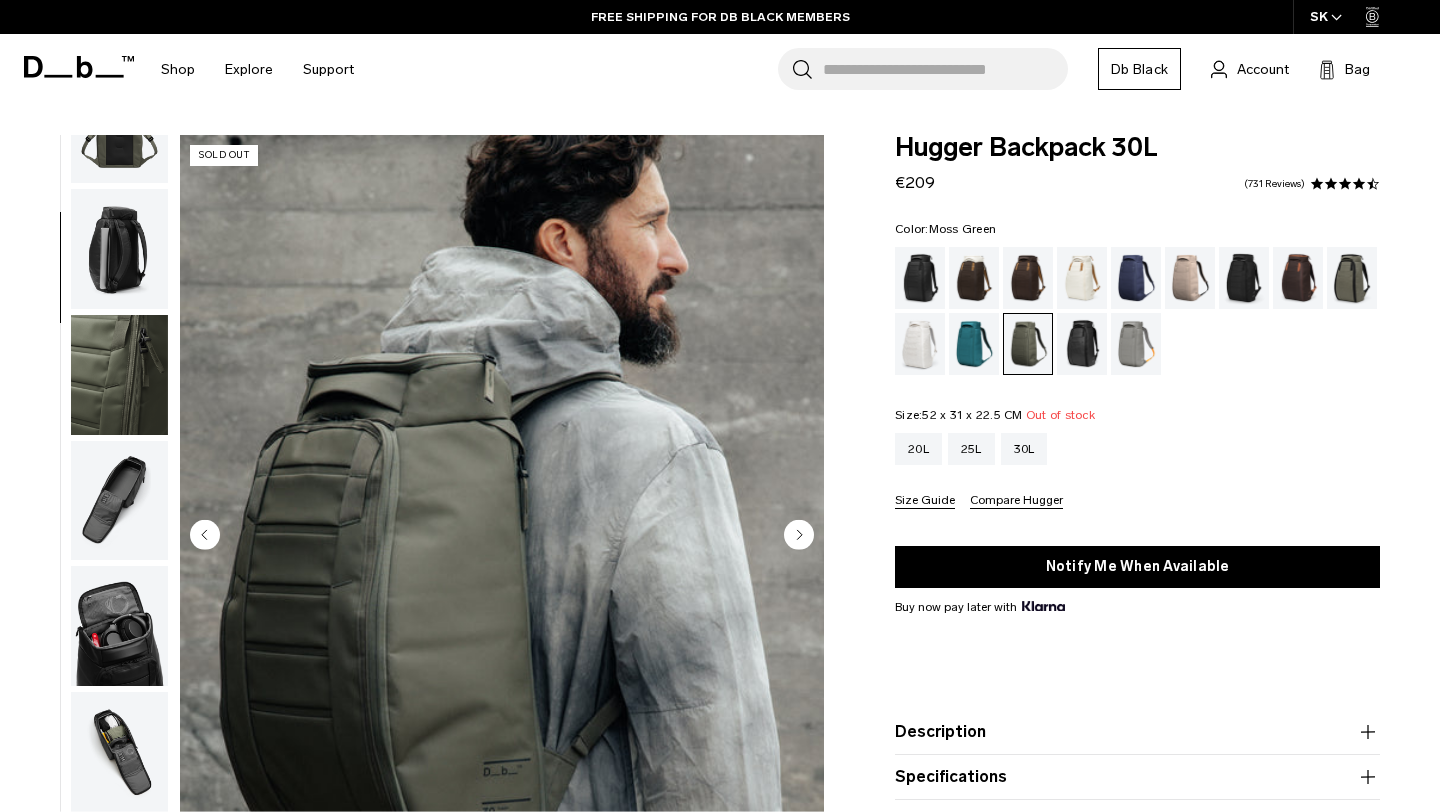 click at bounding box center (119, 501) 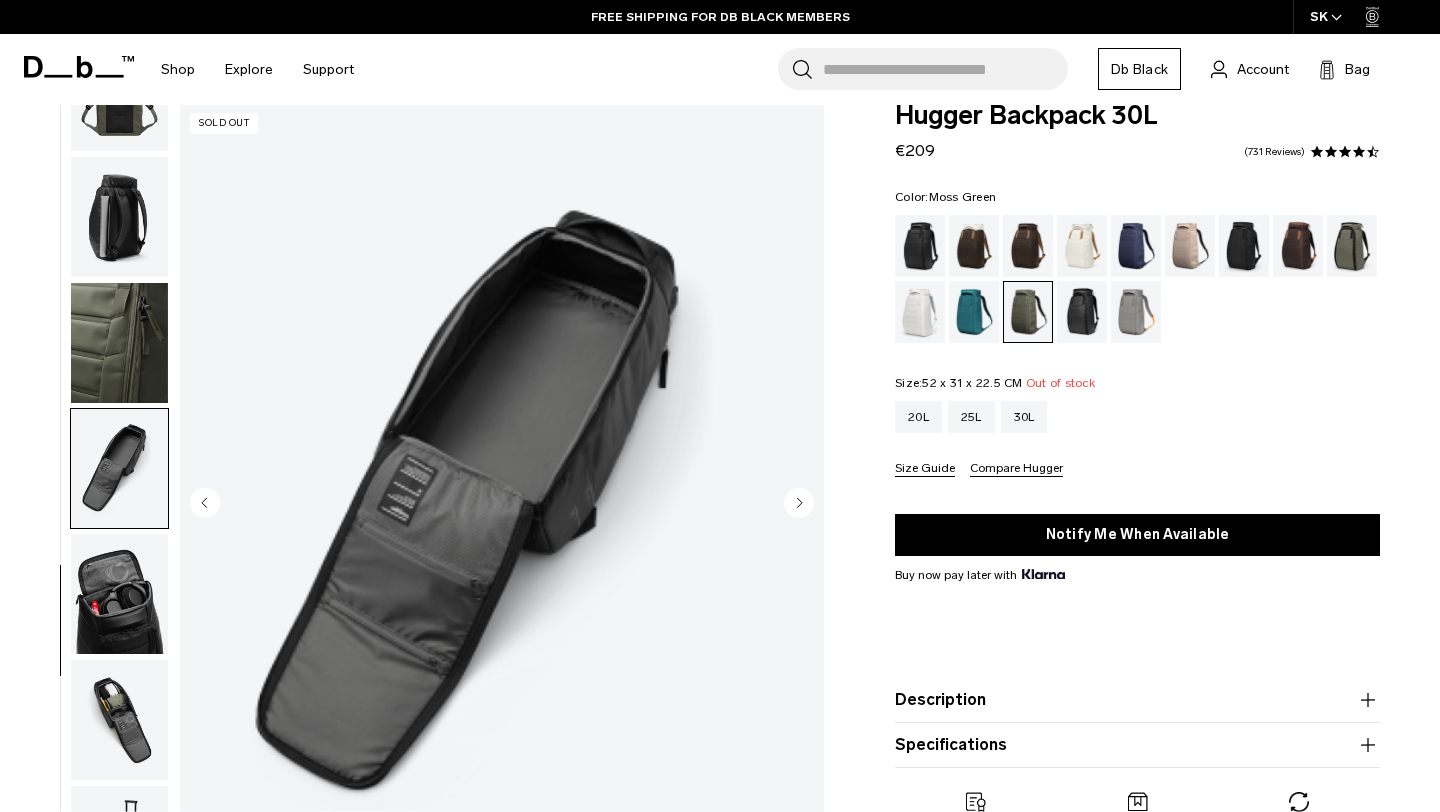 scroll, scrollTop: 26, scrollLeft: 0, axis: vertical 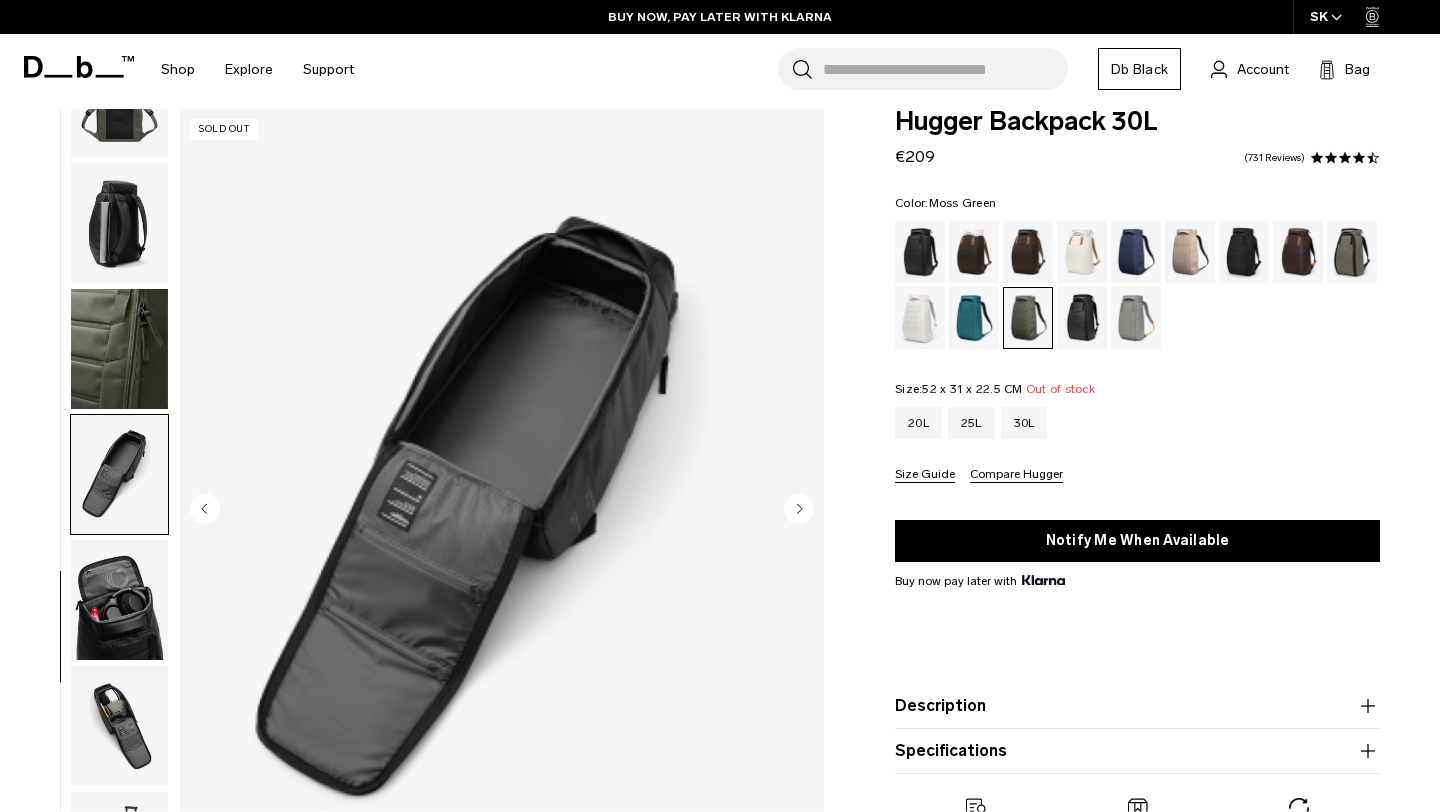 type 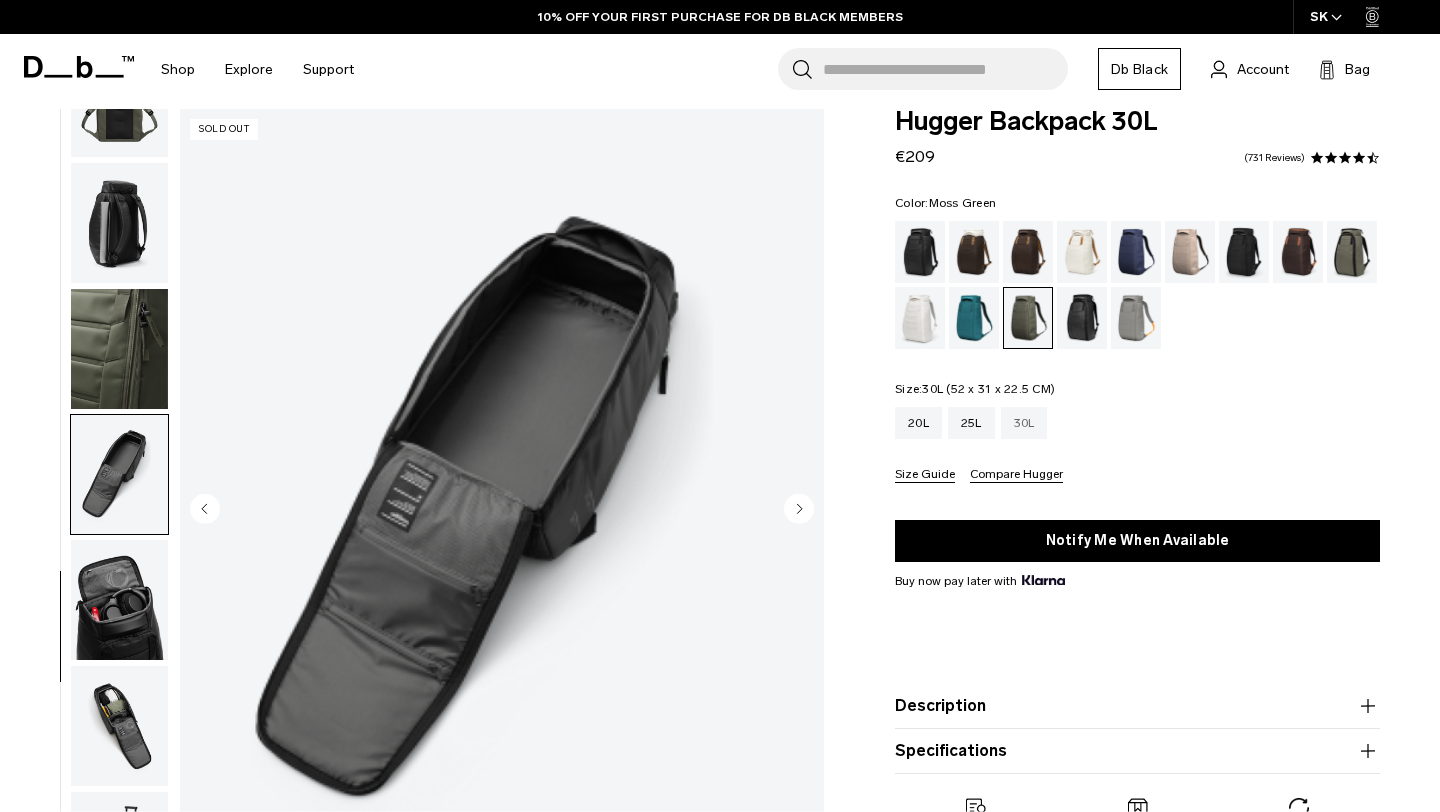 click on "30L" at bounding box center [1024, 423] 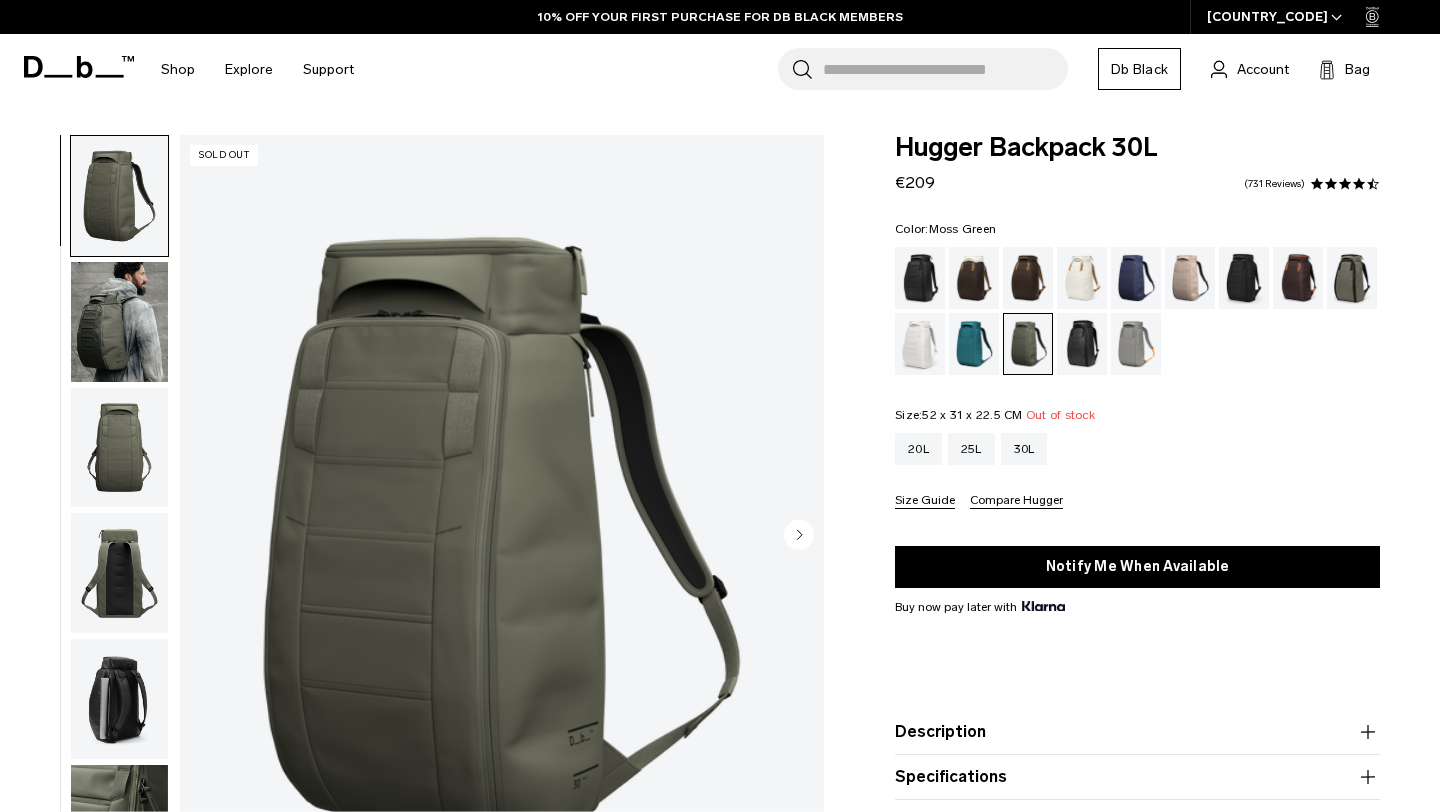 scroll, scrollTop: 0, scrollLeft: 0, axis: both 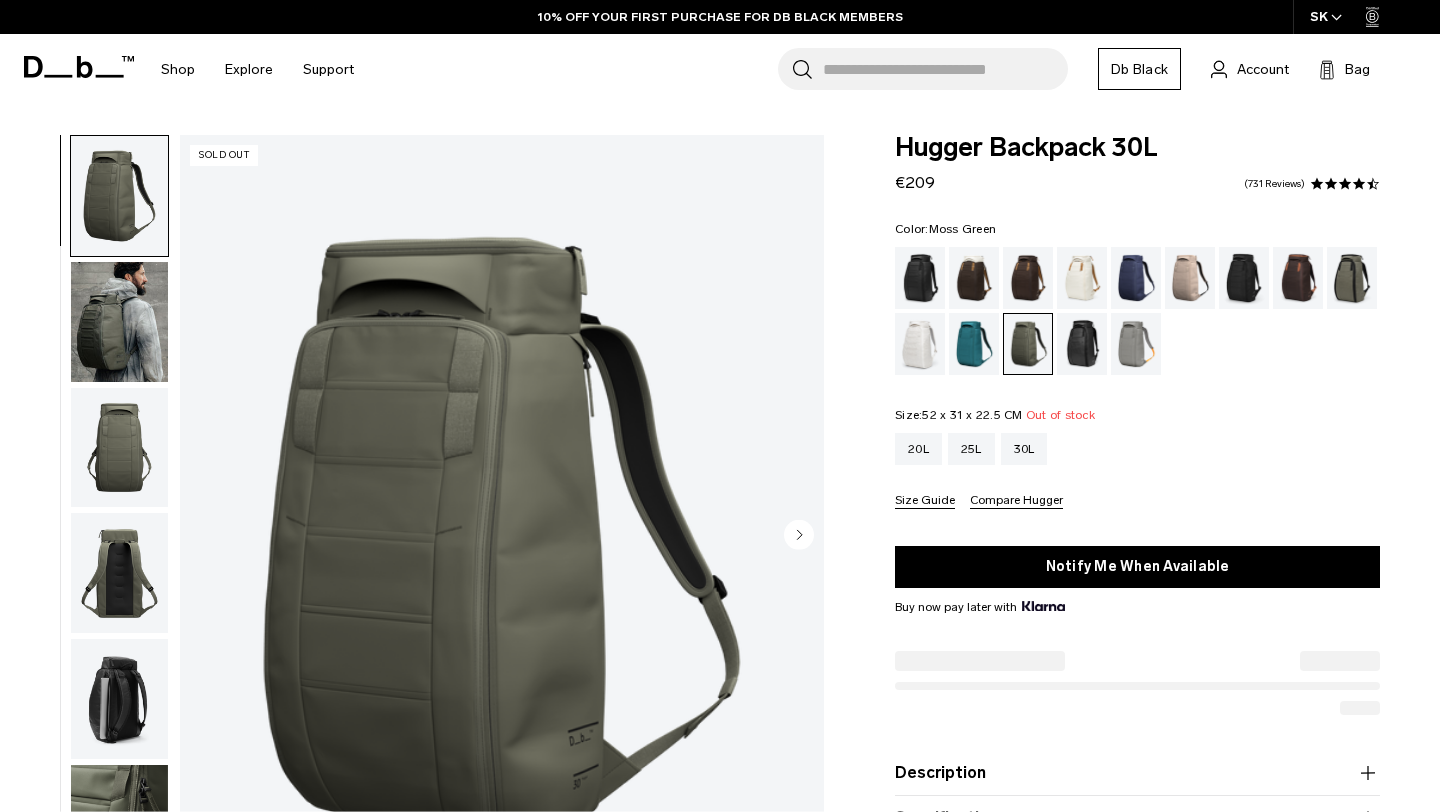 click at bounding box center [502, 537] 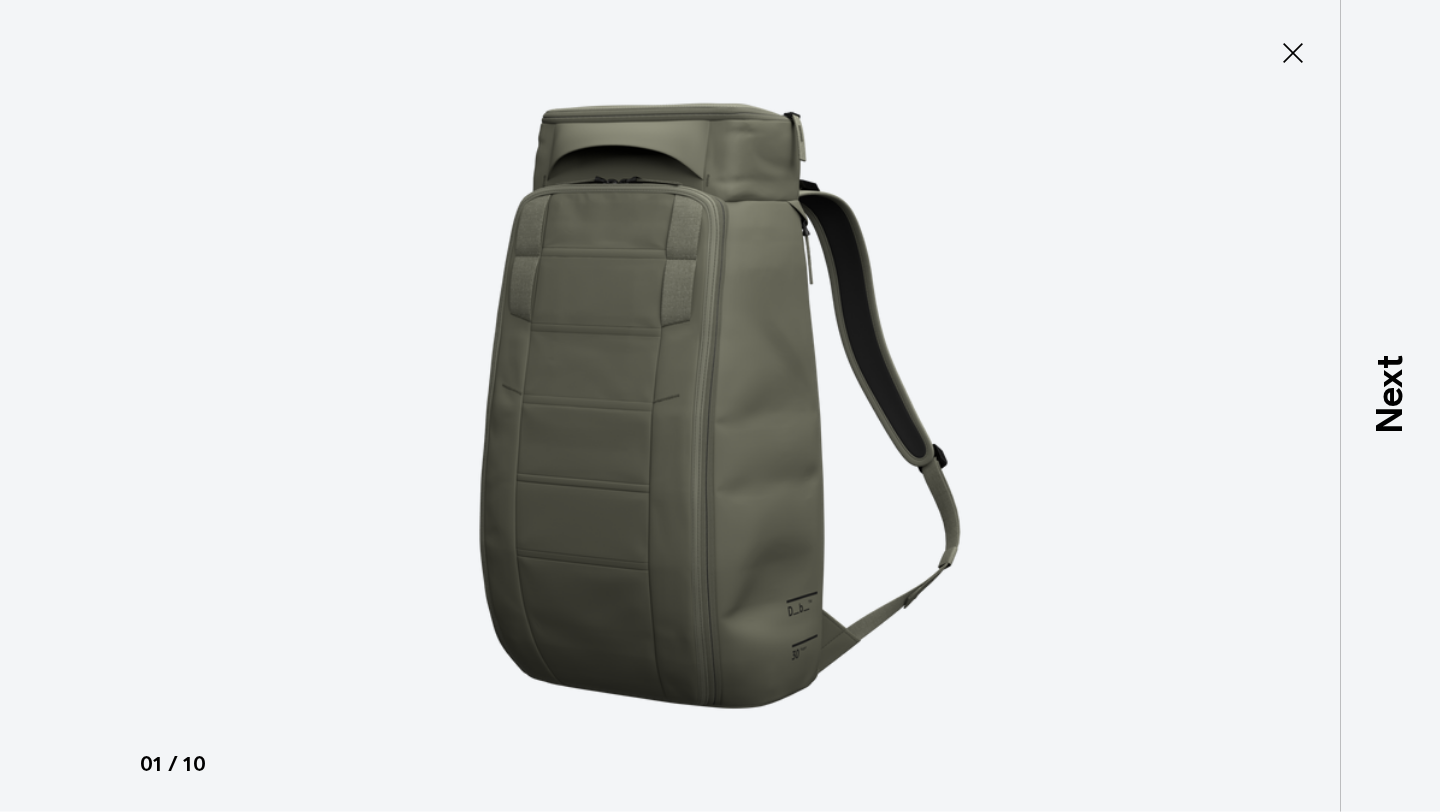 scroll, scrollTop: 0, scrollLeft: 0, axis: both 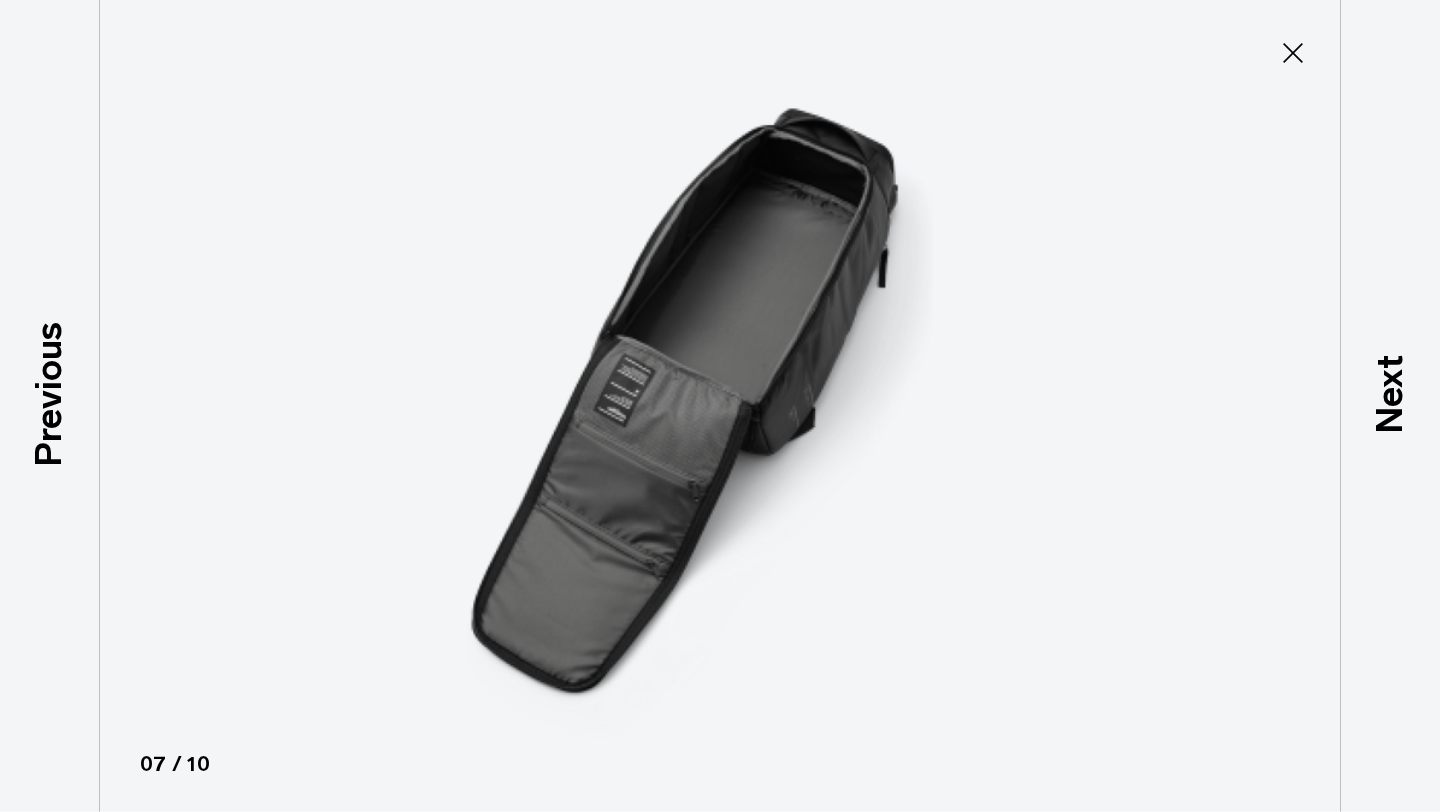 click 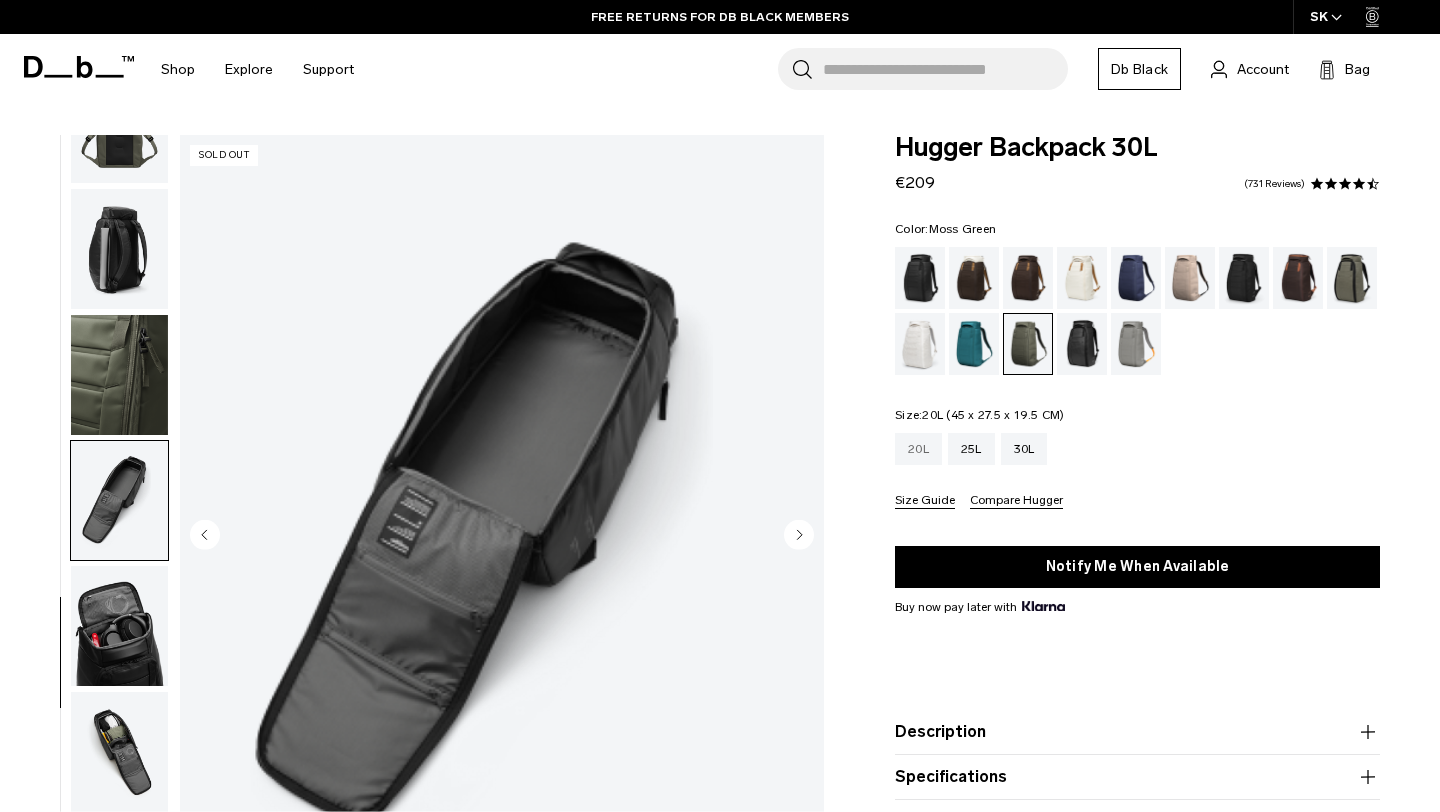 click on "20L" at bounding box center (918, 449) 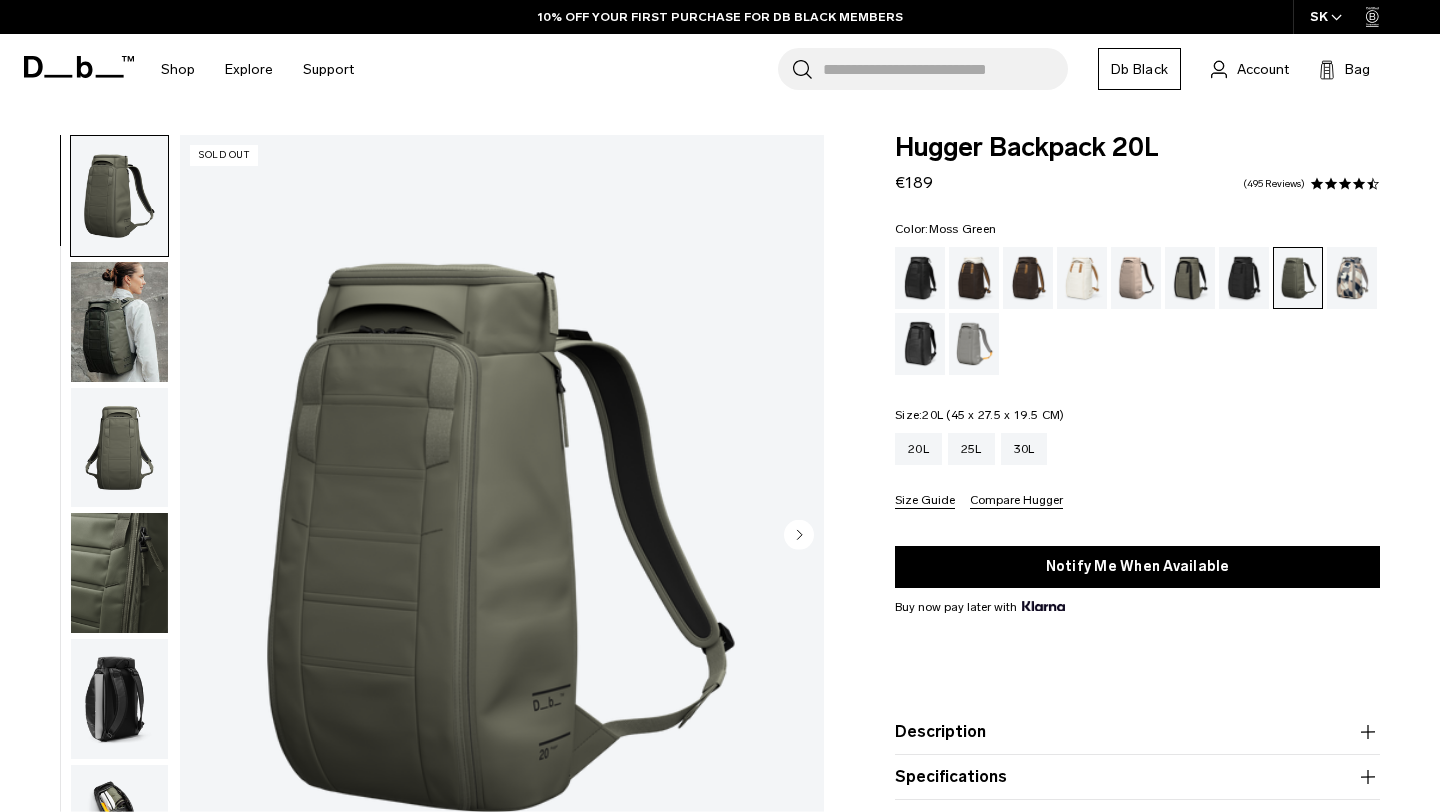scroll, scrollTop: 0, scrollLeft: 0, axis: both 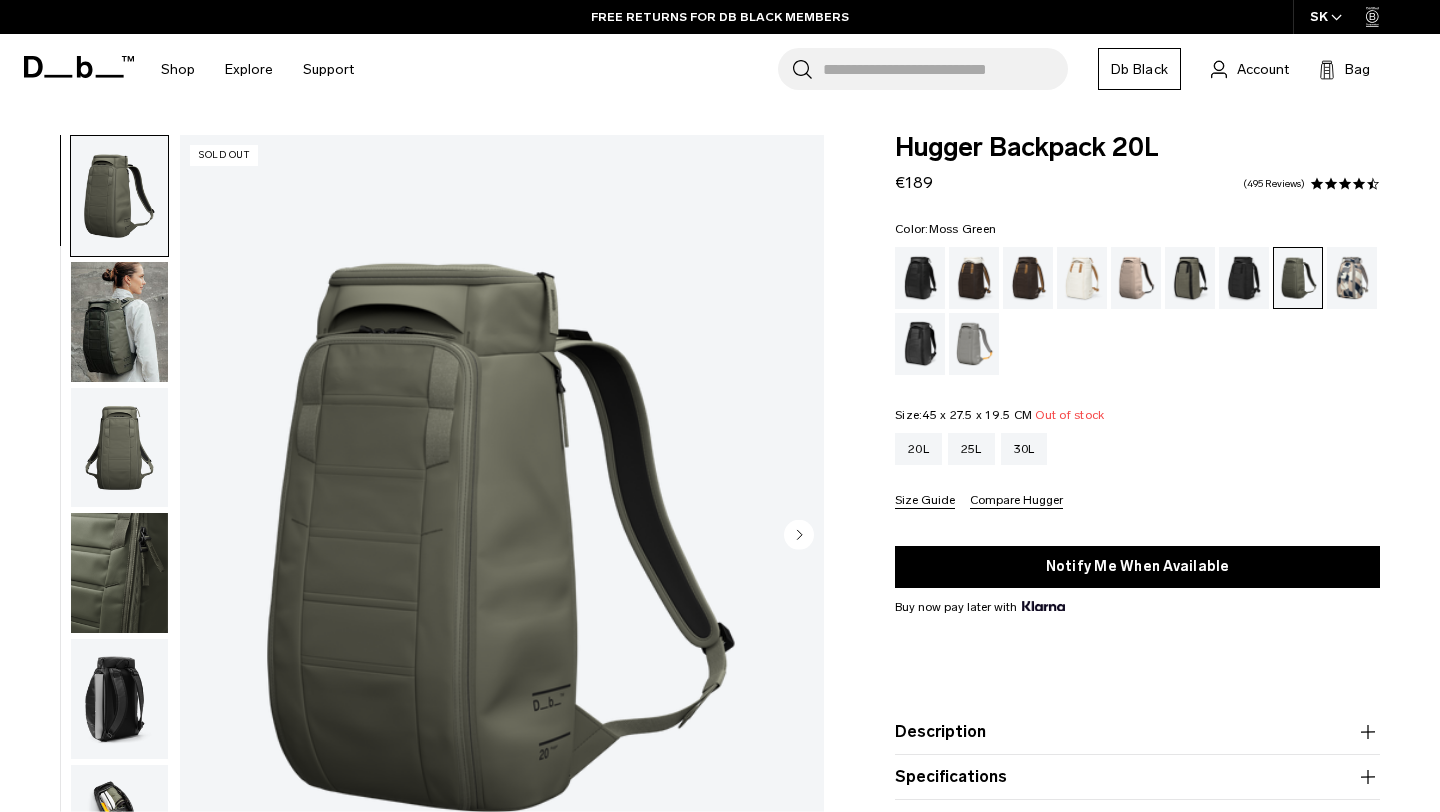 click at bounding box center (119, 322) 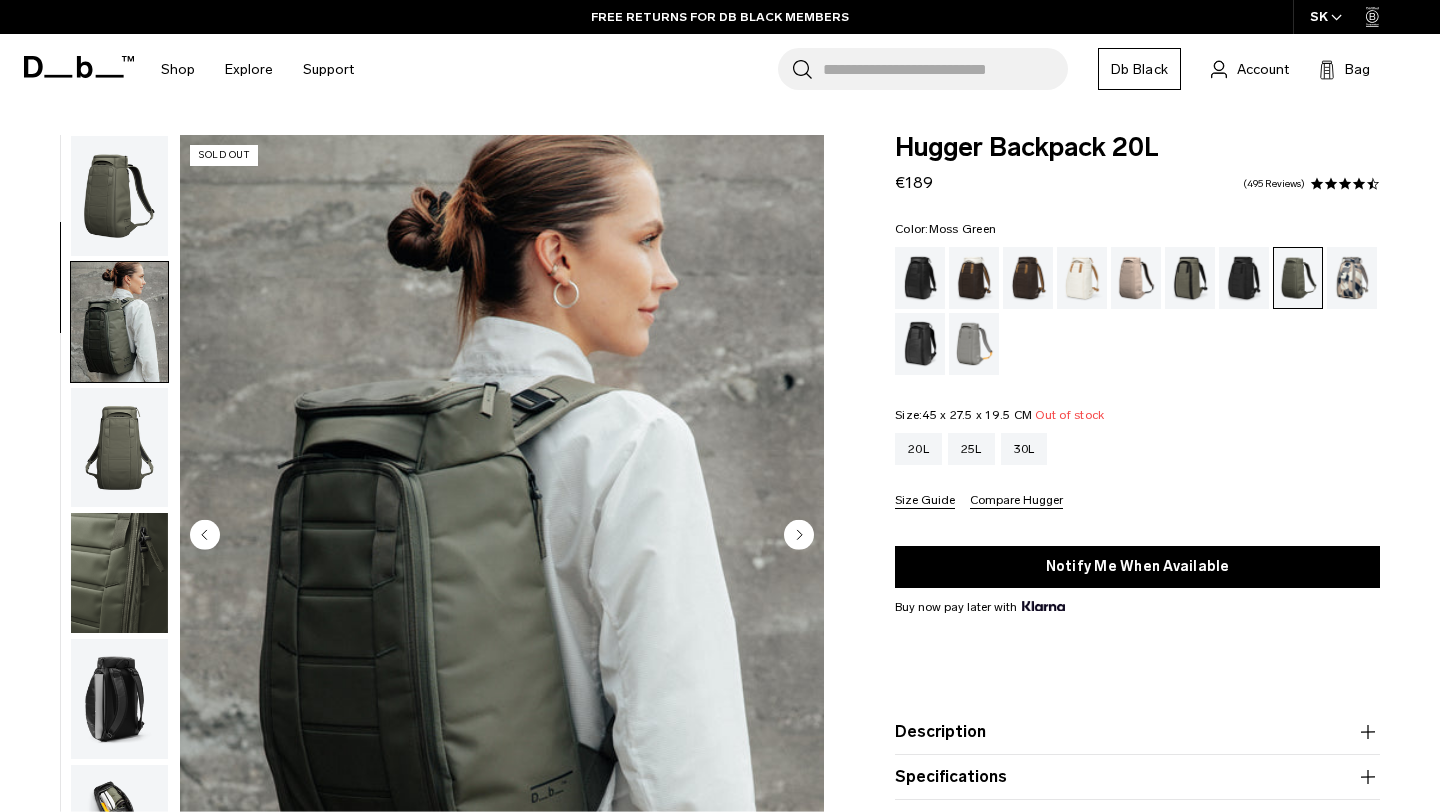 scroll, scrollTop: 126, scrollLeft: 0, axis: vertical 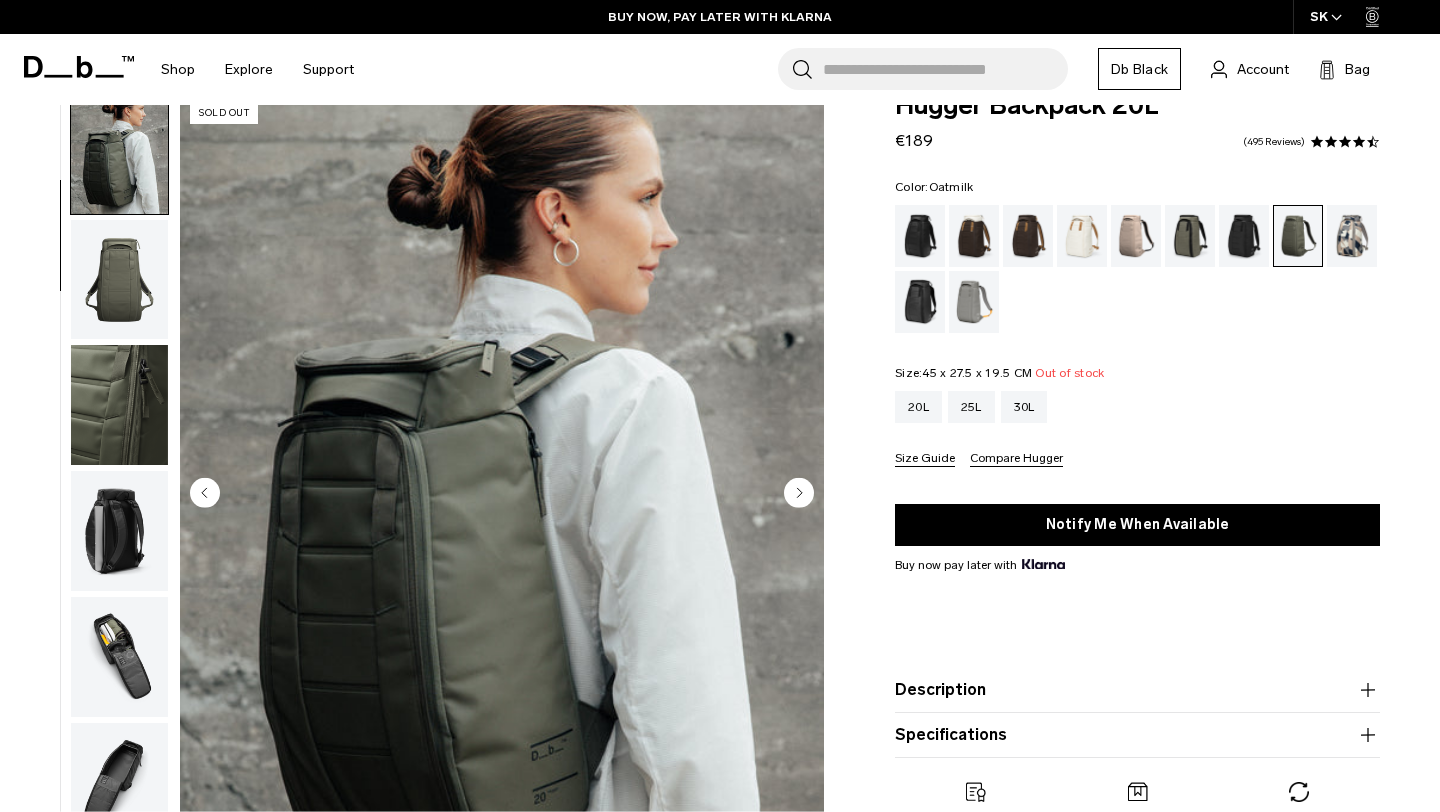 click at bounding box center [1082, 236] 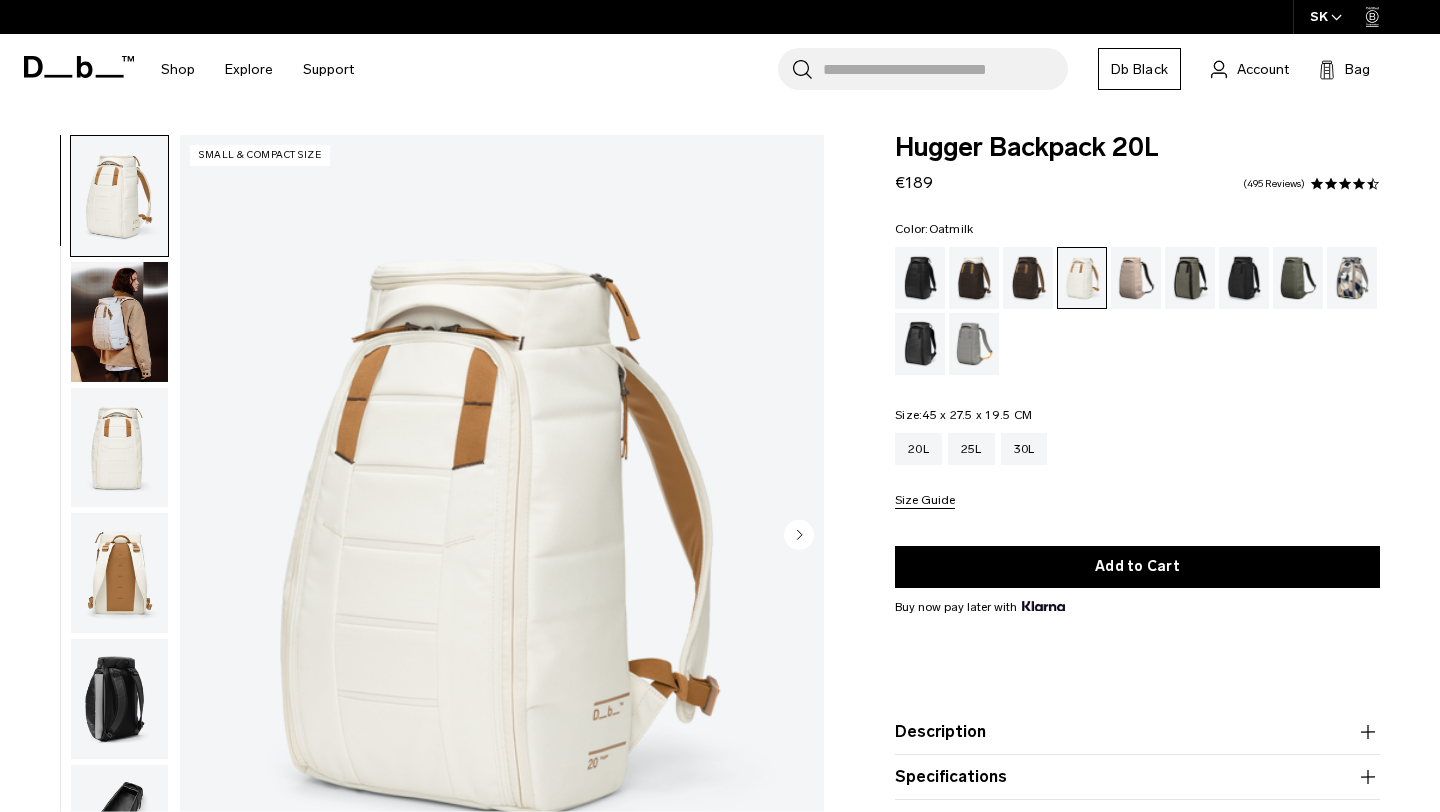 scroll, scrollTop: 0, scrollLeft: 0, axis: both 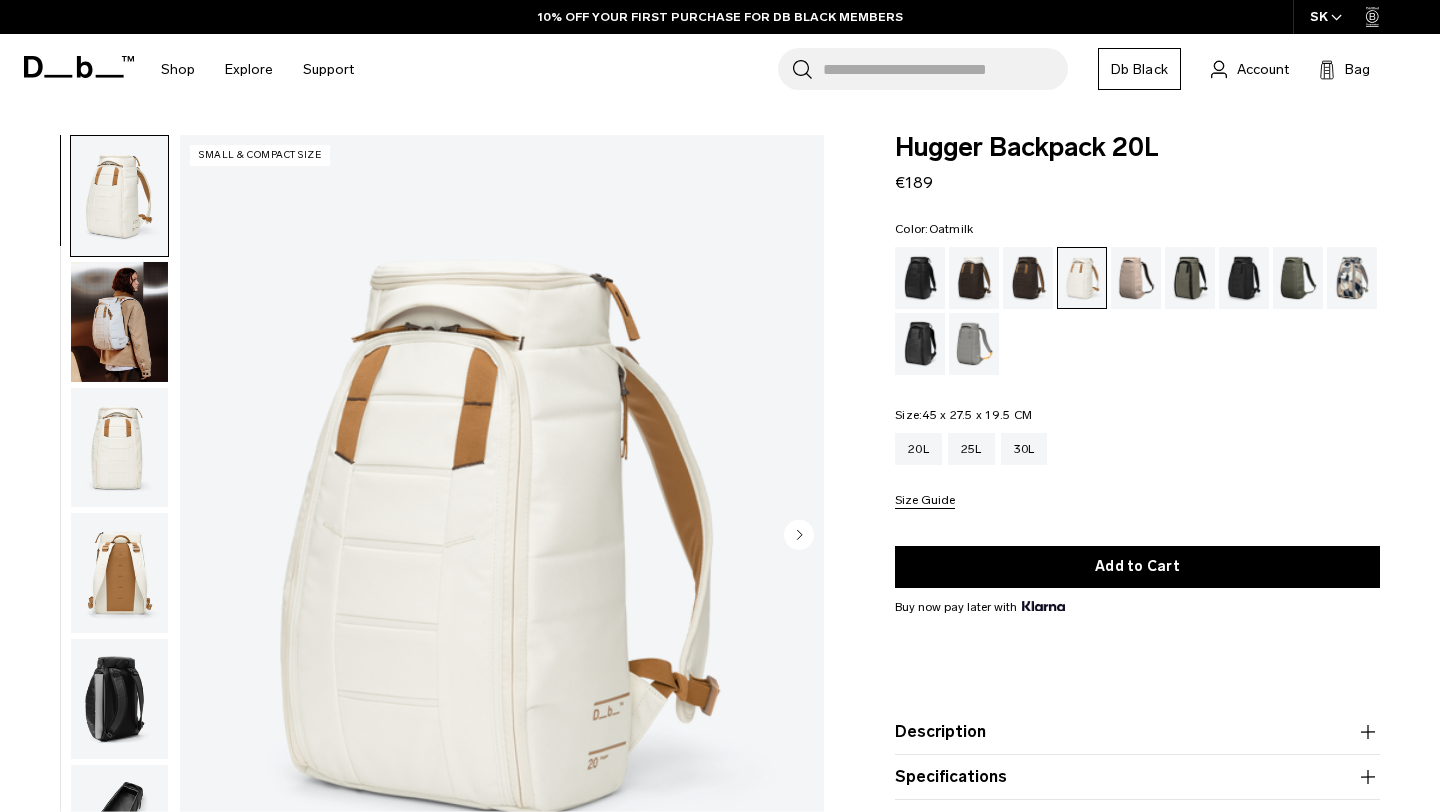 click at bounding box center [119, 322] 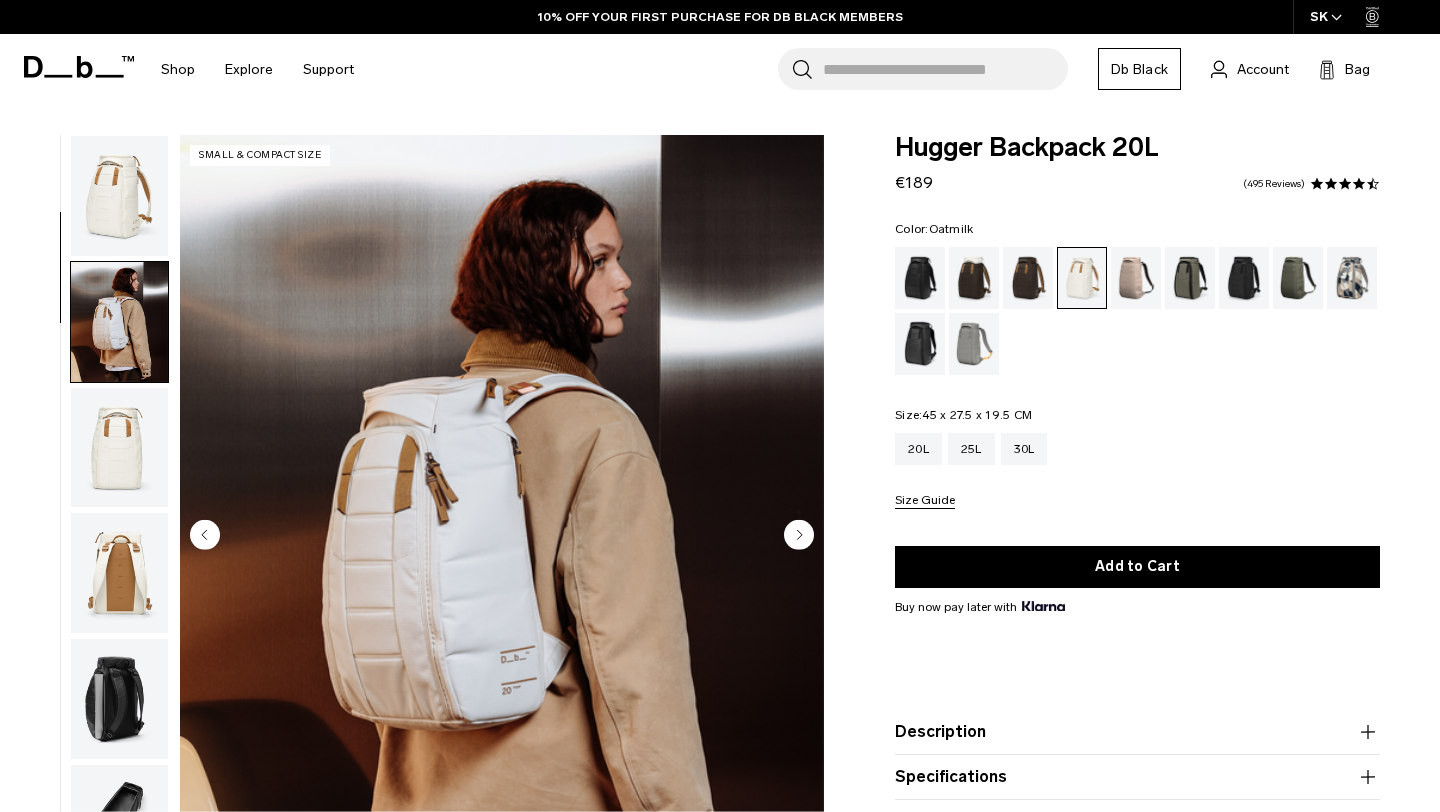 scroll, scrollTop: 126, scrollLeft: 0, axis: vertical 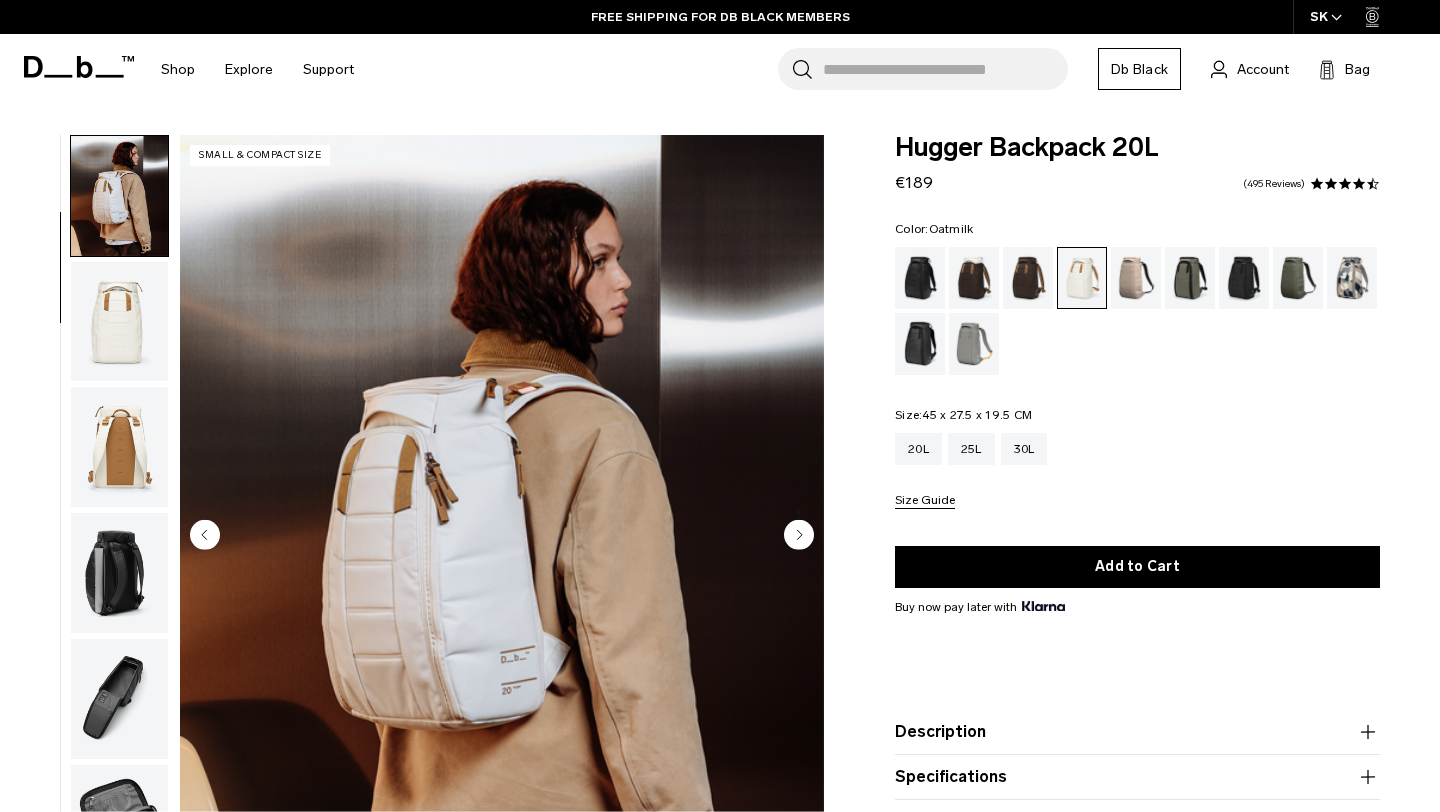 click at bounding box center (119, 447) 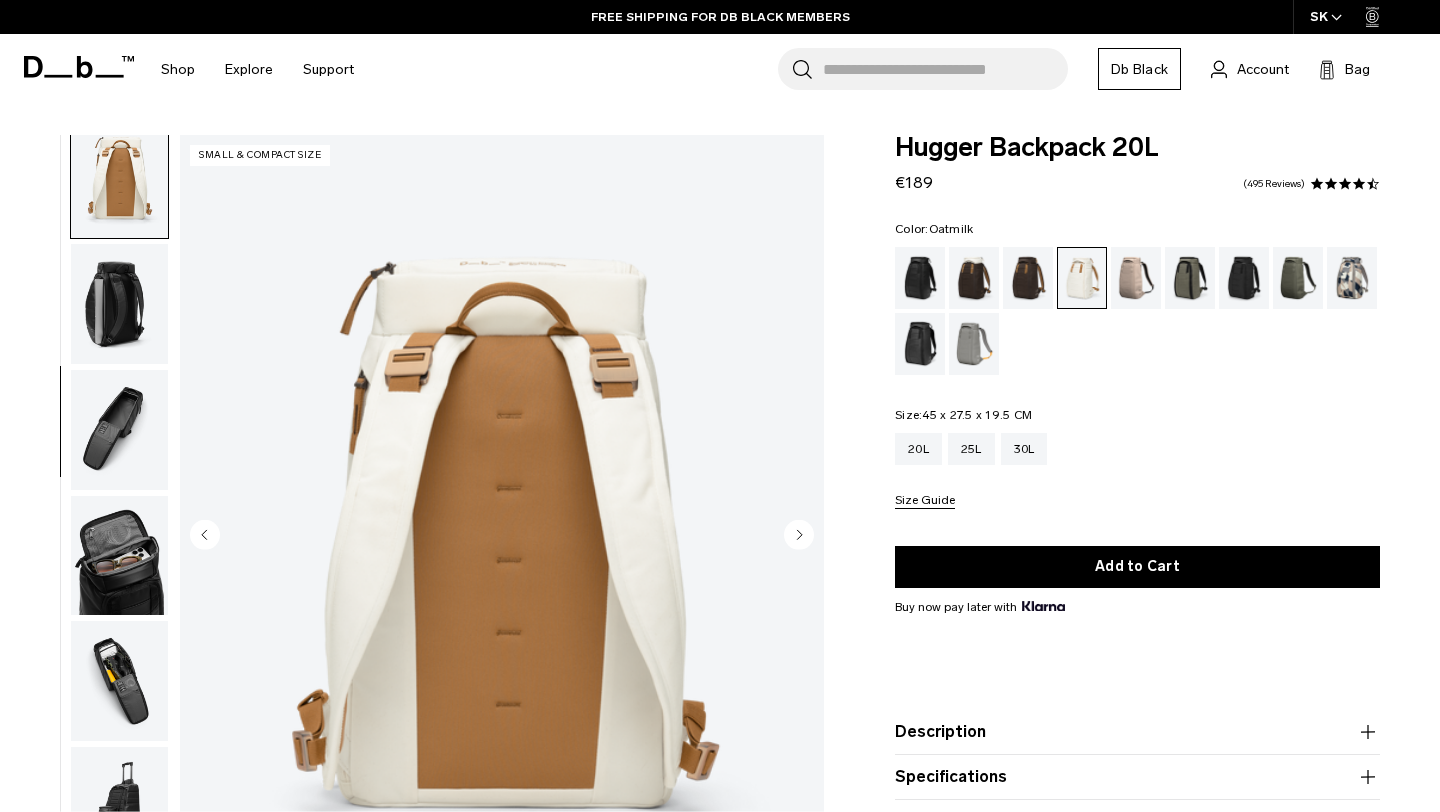 click at bounding box center (119, 430) 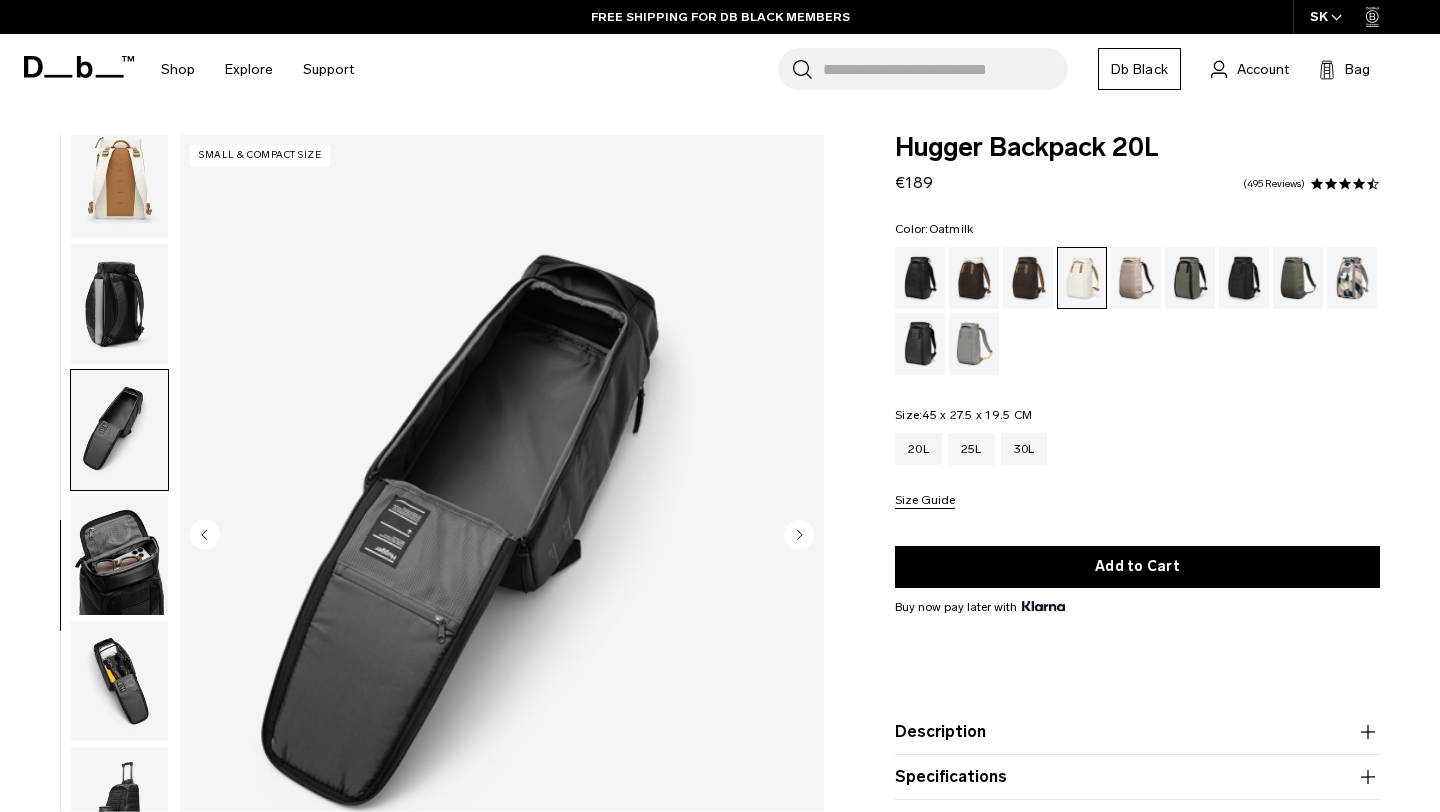 scroll, scrollTop: 450, scrollLeft: 0, axis: vertical 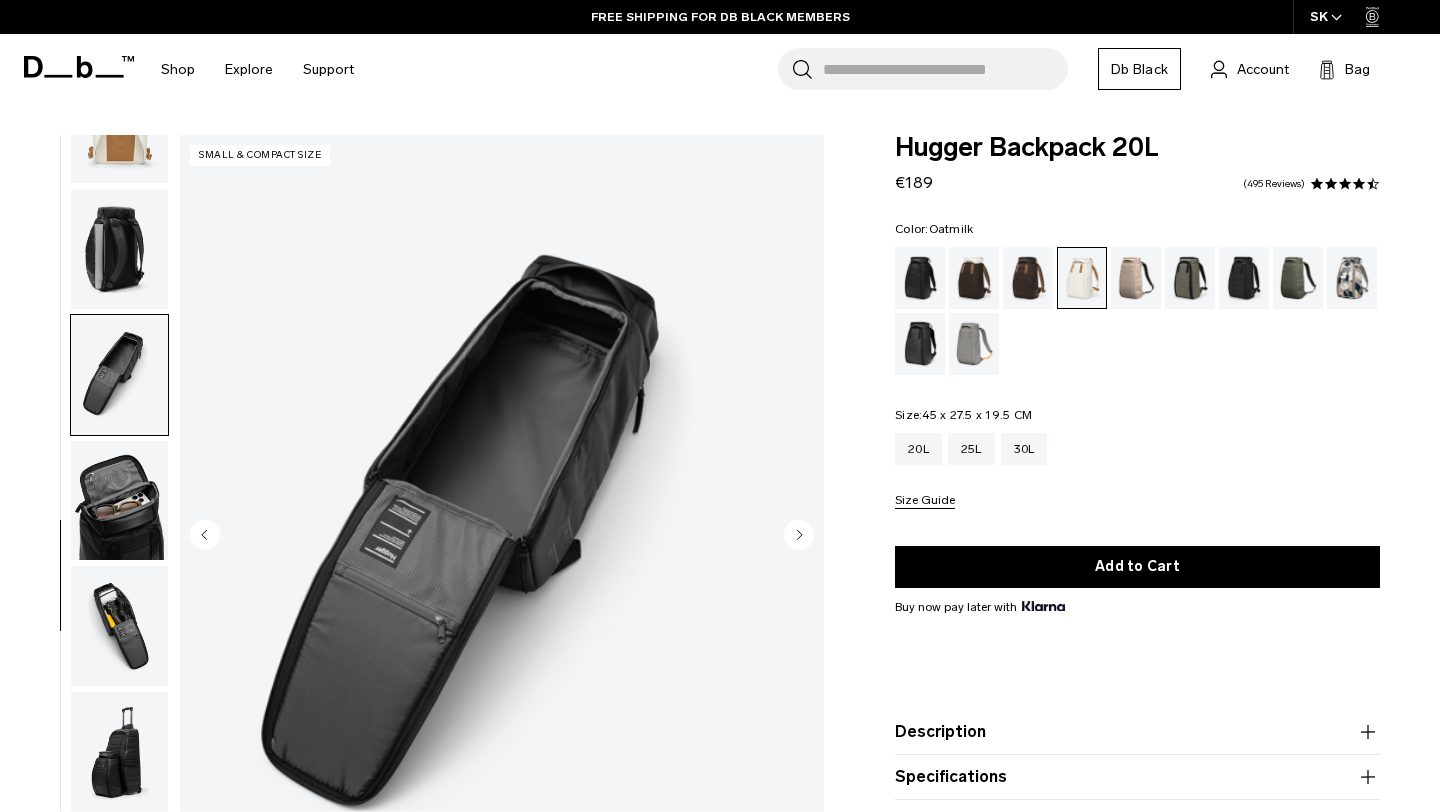 click at bounding box center [119, 501] 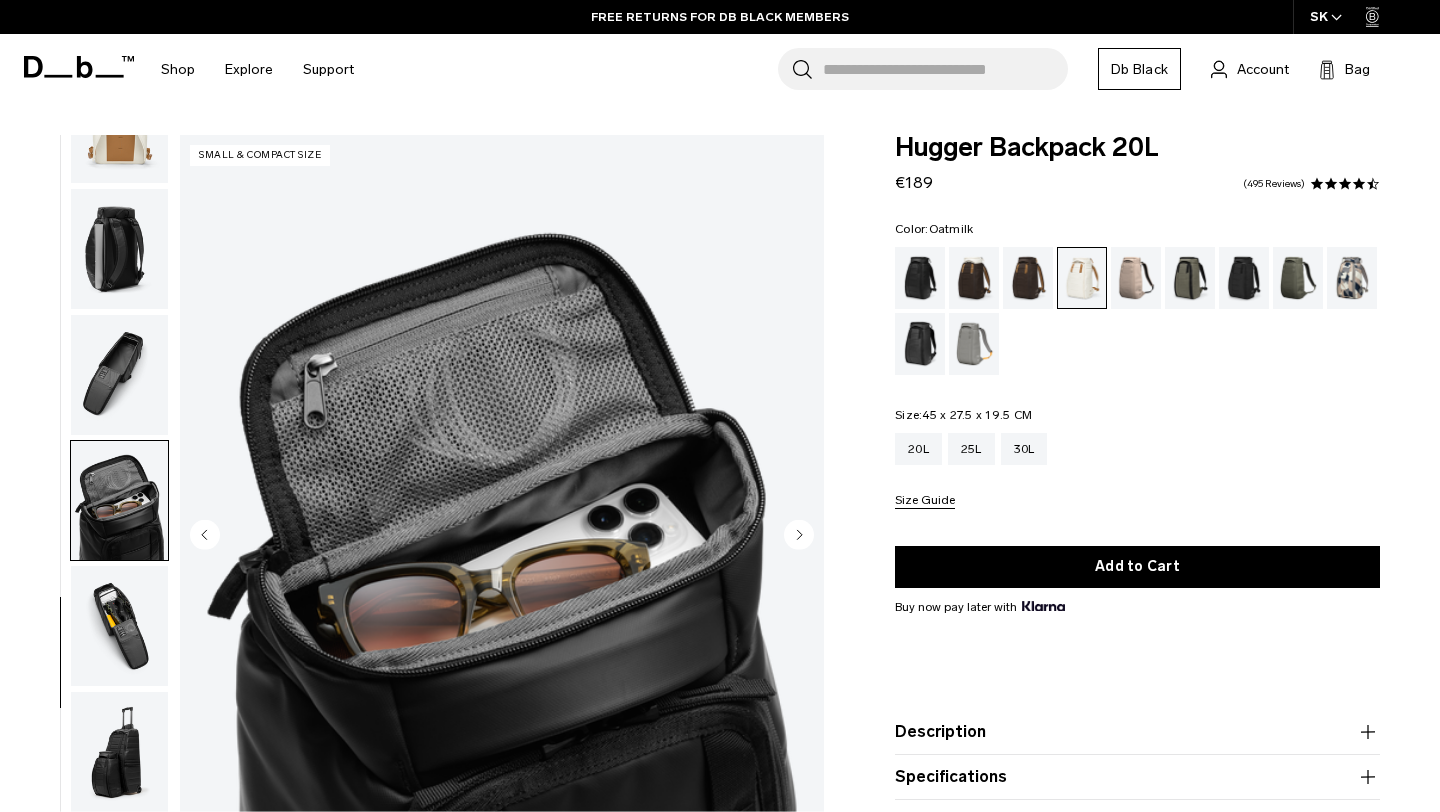 click at bounding box center [119, 626] 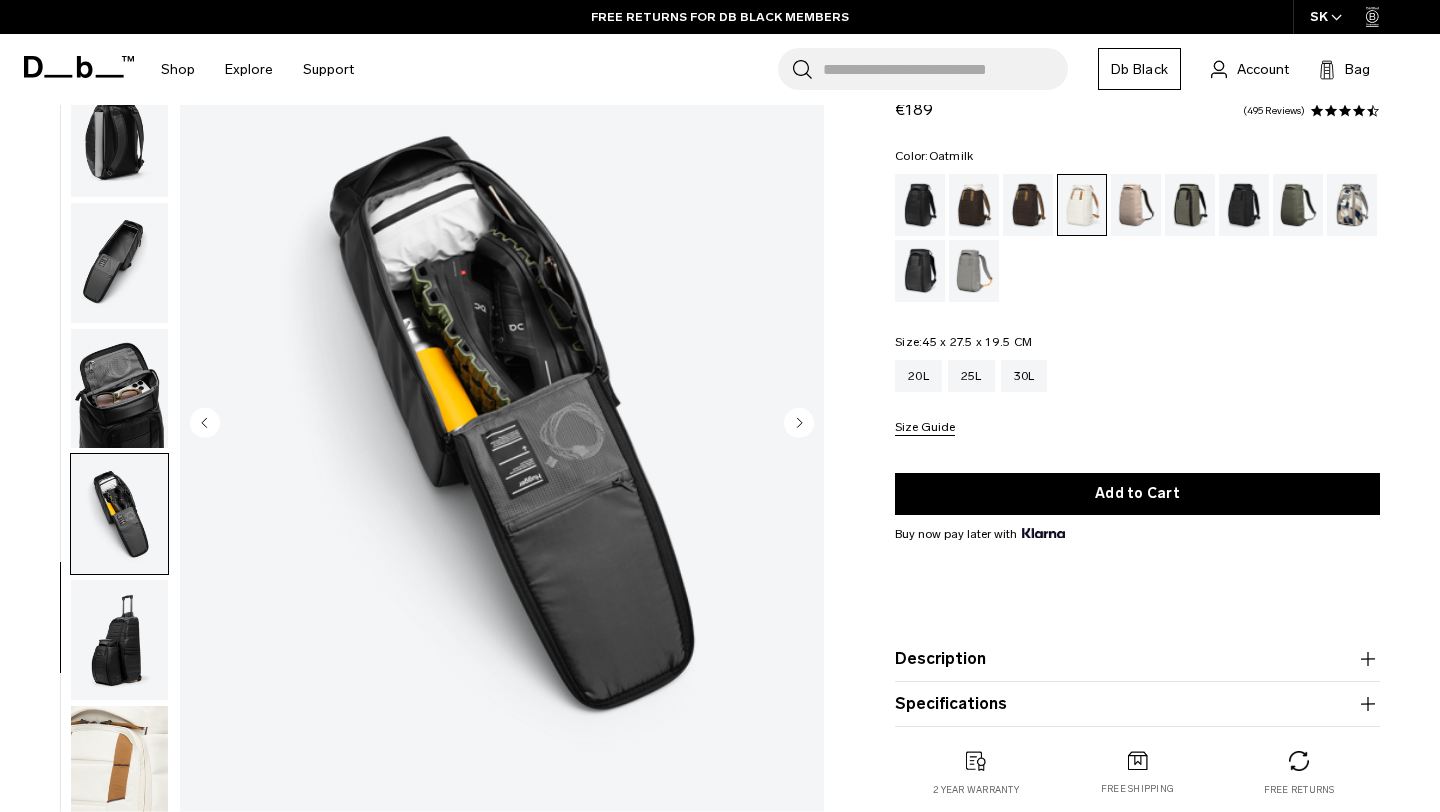 scroll, scrollTop: 130, scrollLeft: 0, axis: vertical 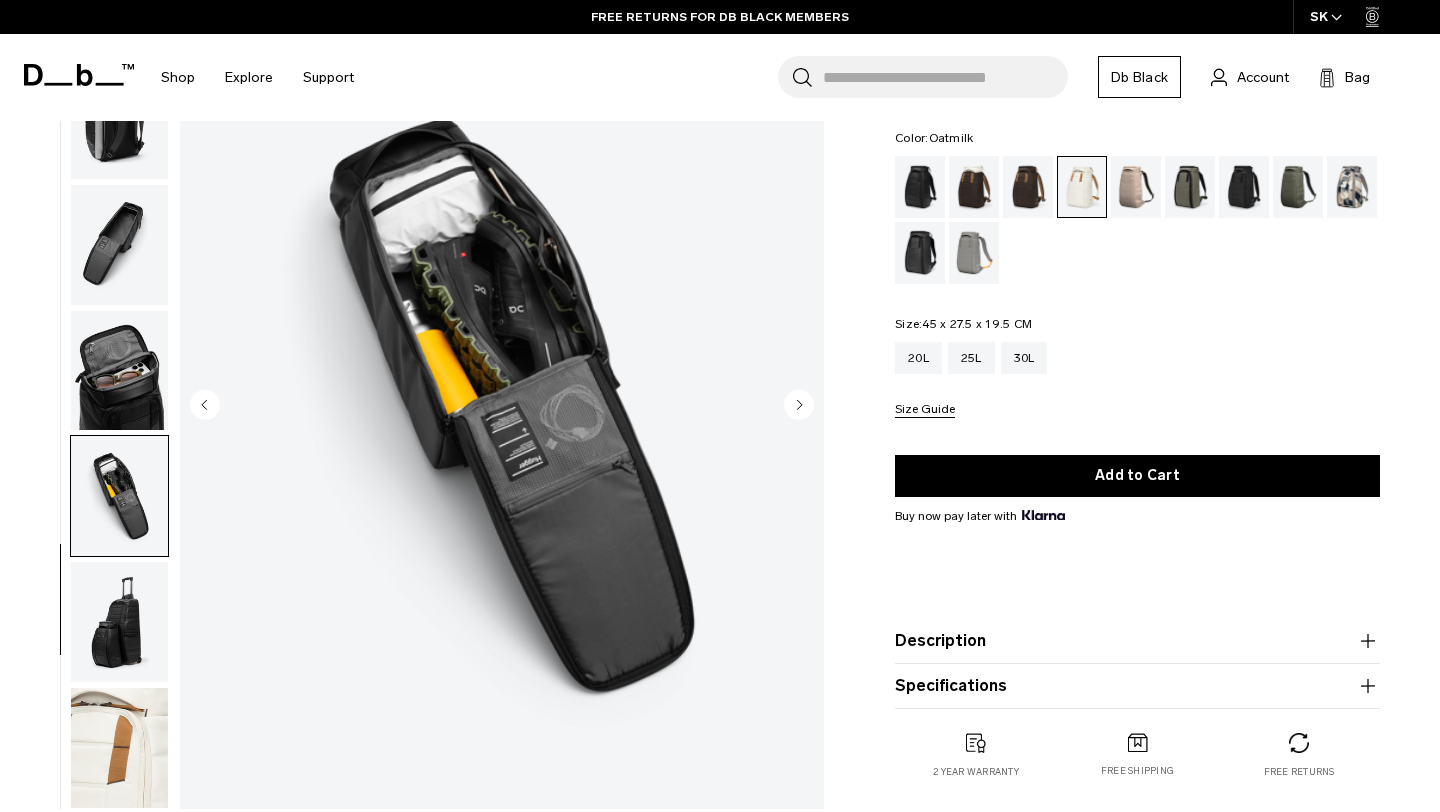 click at bounding box center [119, 622] 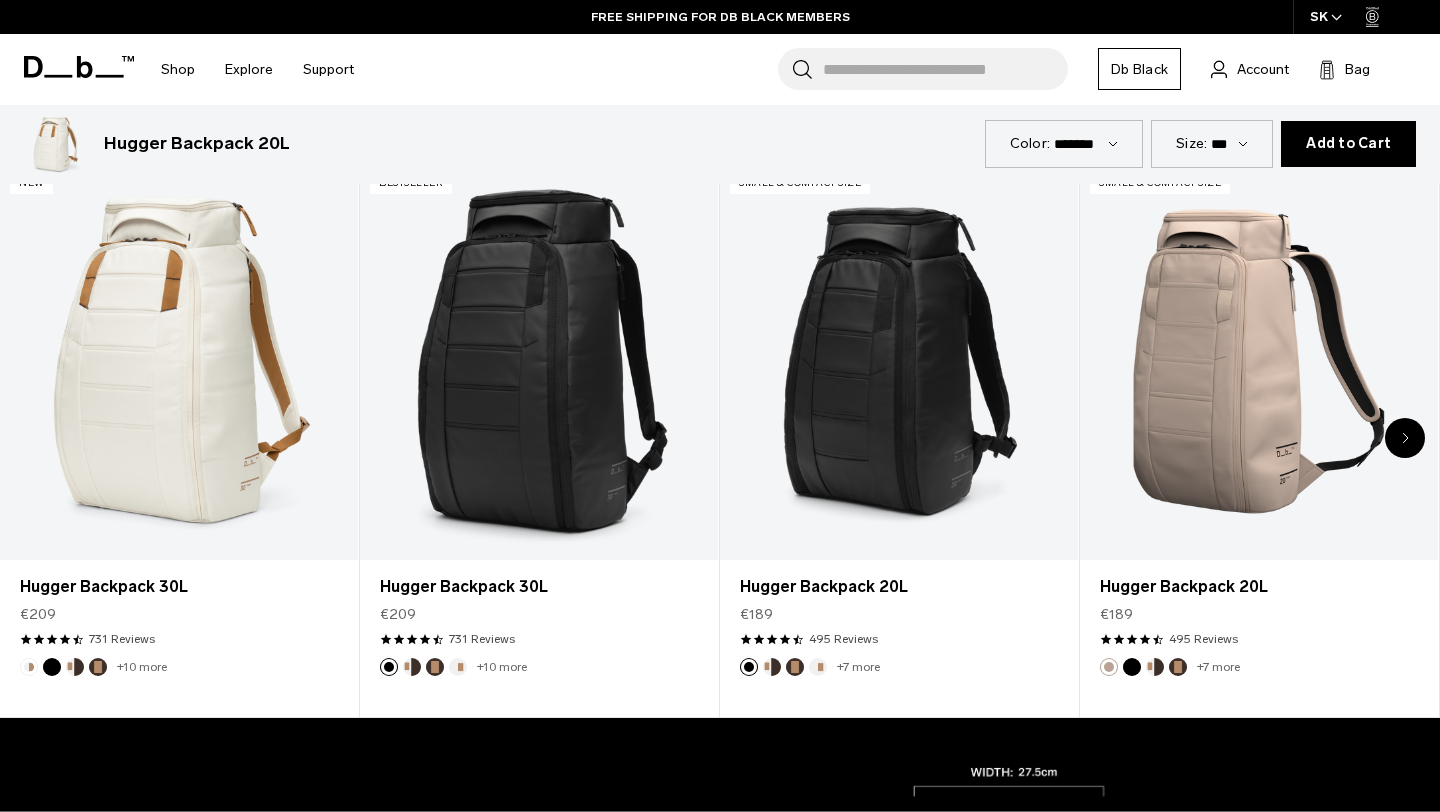 scroll, scrollTop: 869, scrollLeft: 0, axis: vertical 